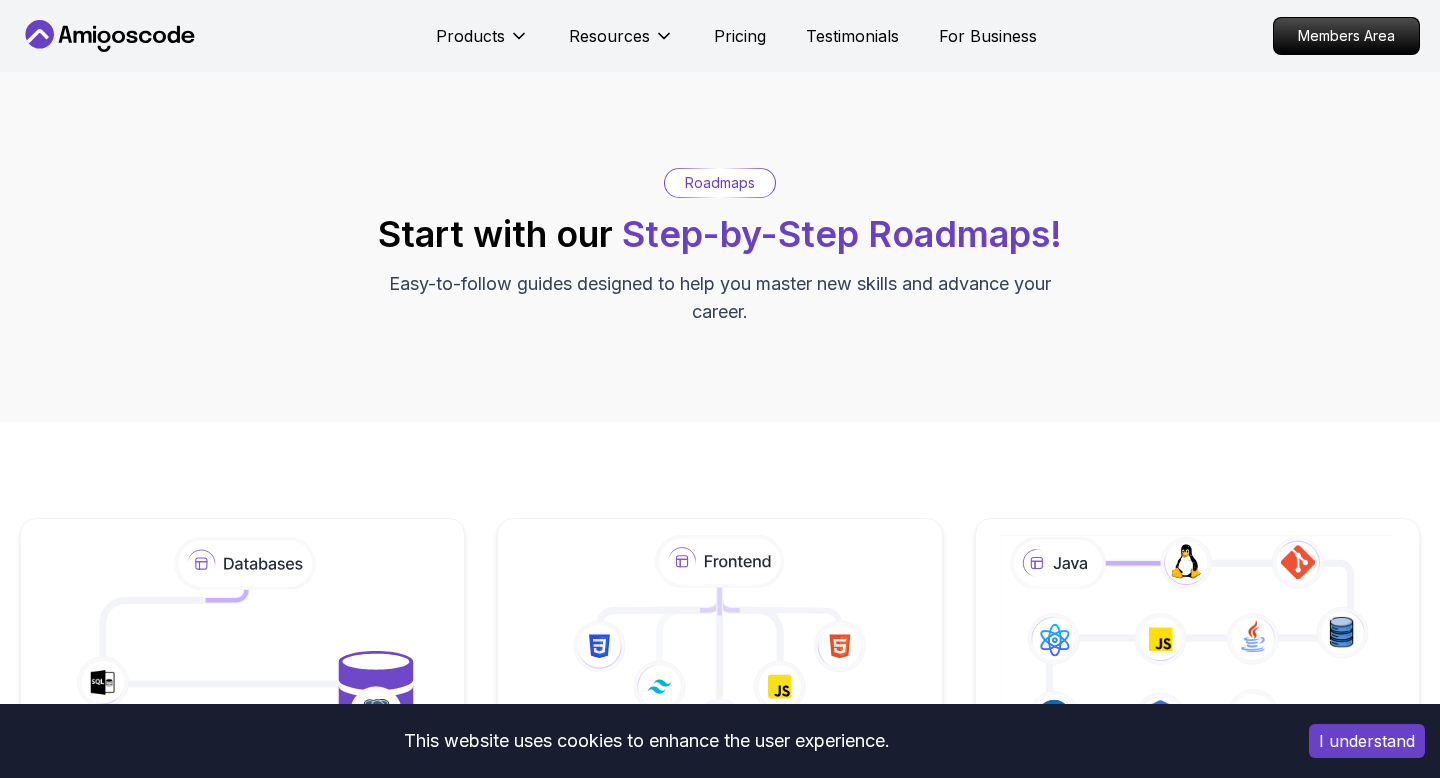 scroll, scrollTop: 77, scrollLeft: 0, axis: vertical 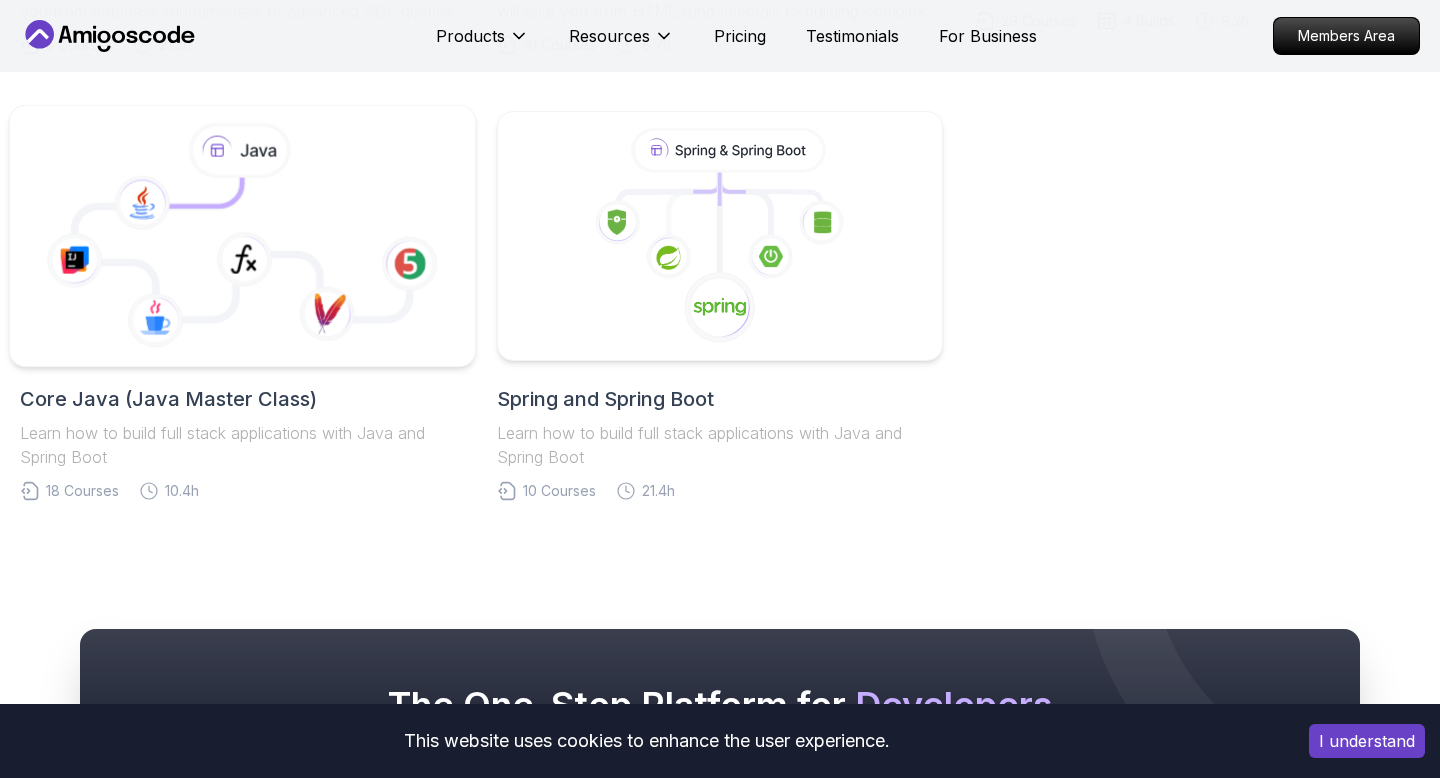 click 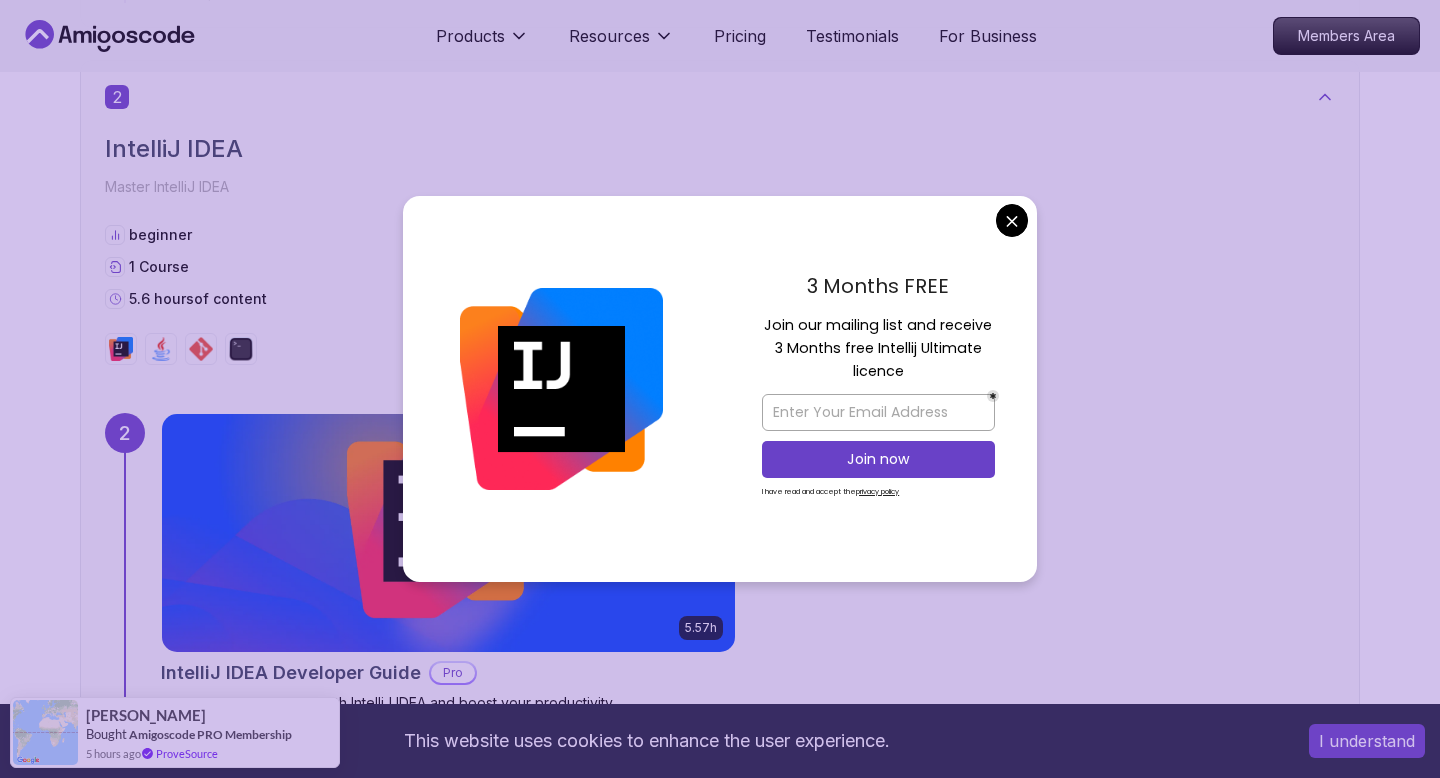 scroll, scrollTop: 1927, scrollLeft: 0, axis: vertical 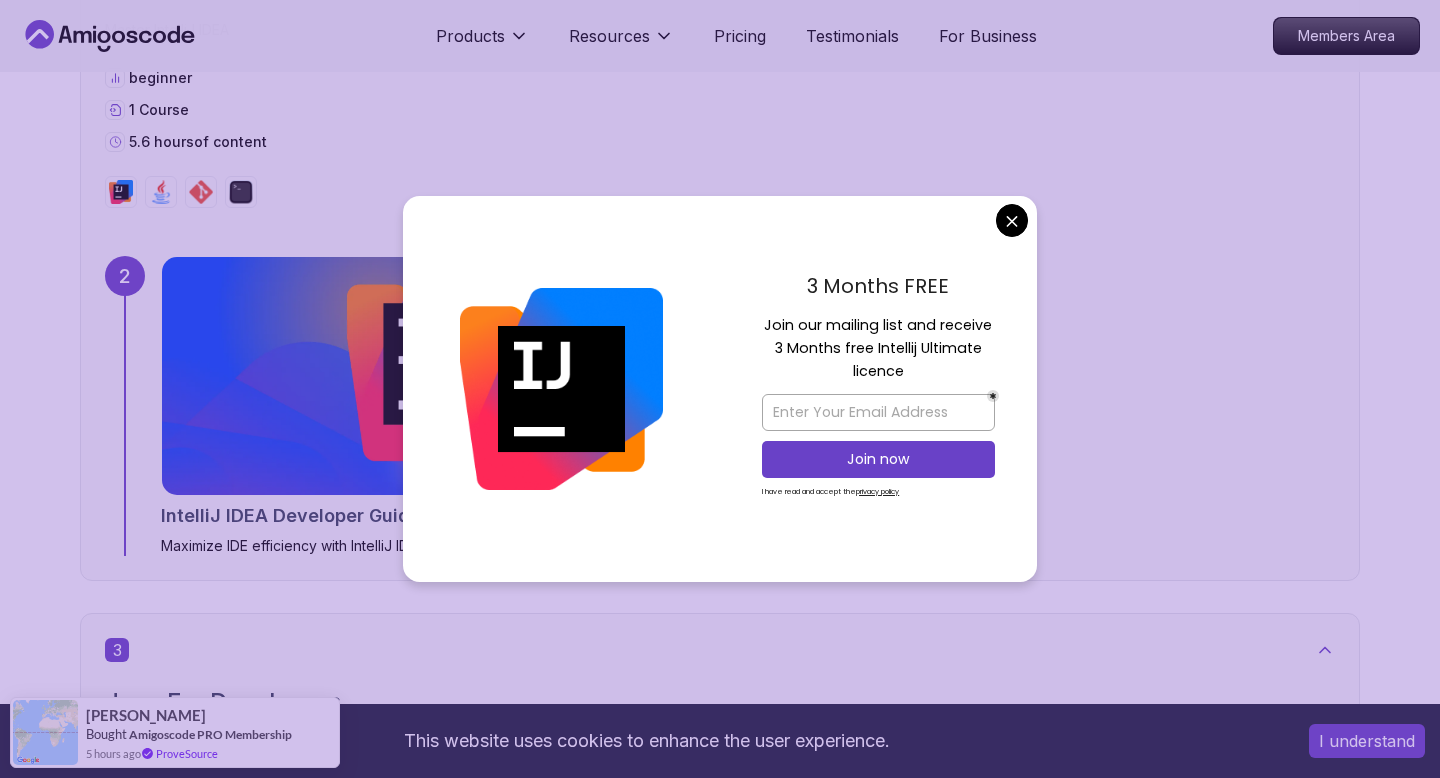 click on "This website uses cookies to enhance the user experience. I understand Products Resources Pricing Testimonials For Business Members Area Products Resources Pricing Testimonials For Business Members Area Core Java (Java Master Class) Core Java (Java Master Class)  Roadmap Learn how to build full stack applications with Java and Spring Boot Getting Started Let’s kick things off! Begin your journey by completing the first step and unlocking your roadmap. 1 Java For Beginners Learn the core of Java beginner 1   Course   2.4 hours  of content 1 2.41h Java for Beginners Beginner-friendly Java course for essential programming skills and application development 2 IntelliJ IDEA Master IntelliJ IDEA beginner 1   Course   5.6 hours  of content 2 5.57h IntelliJ IDEA Developer Guide Pro Maximize IDE efficiency with IntelliJ IDEA and boost your productivity. 3 Java For Developers Deepen your understanding of Java with advanced concepts and techniques tailored for developers. intermediate 1   Course   9.2 hours 3 9.18h 4" at bounding box center (720, 5169) 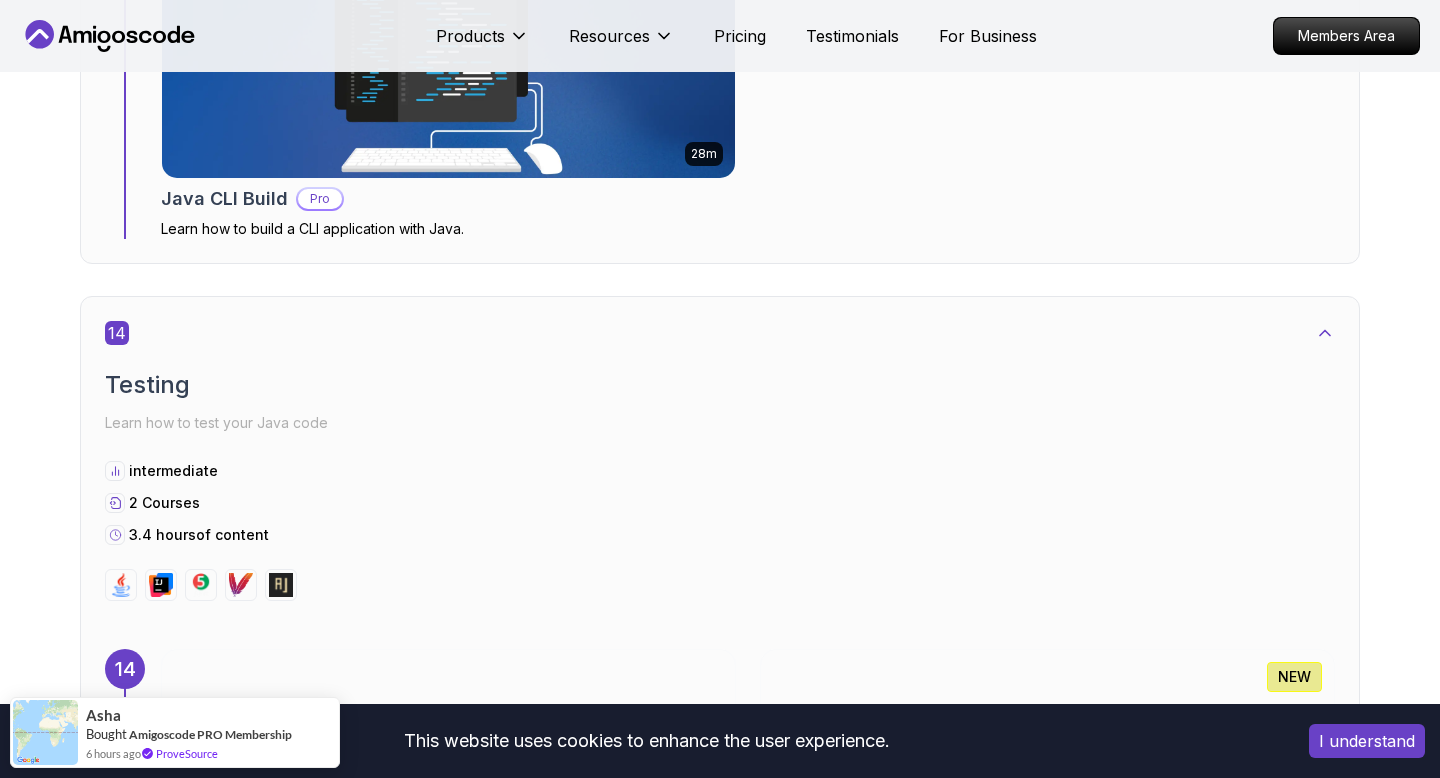scroll, scrollTop: 10420, scrollLeft: 0, axis: vertical 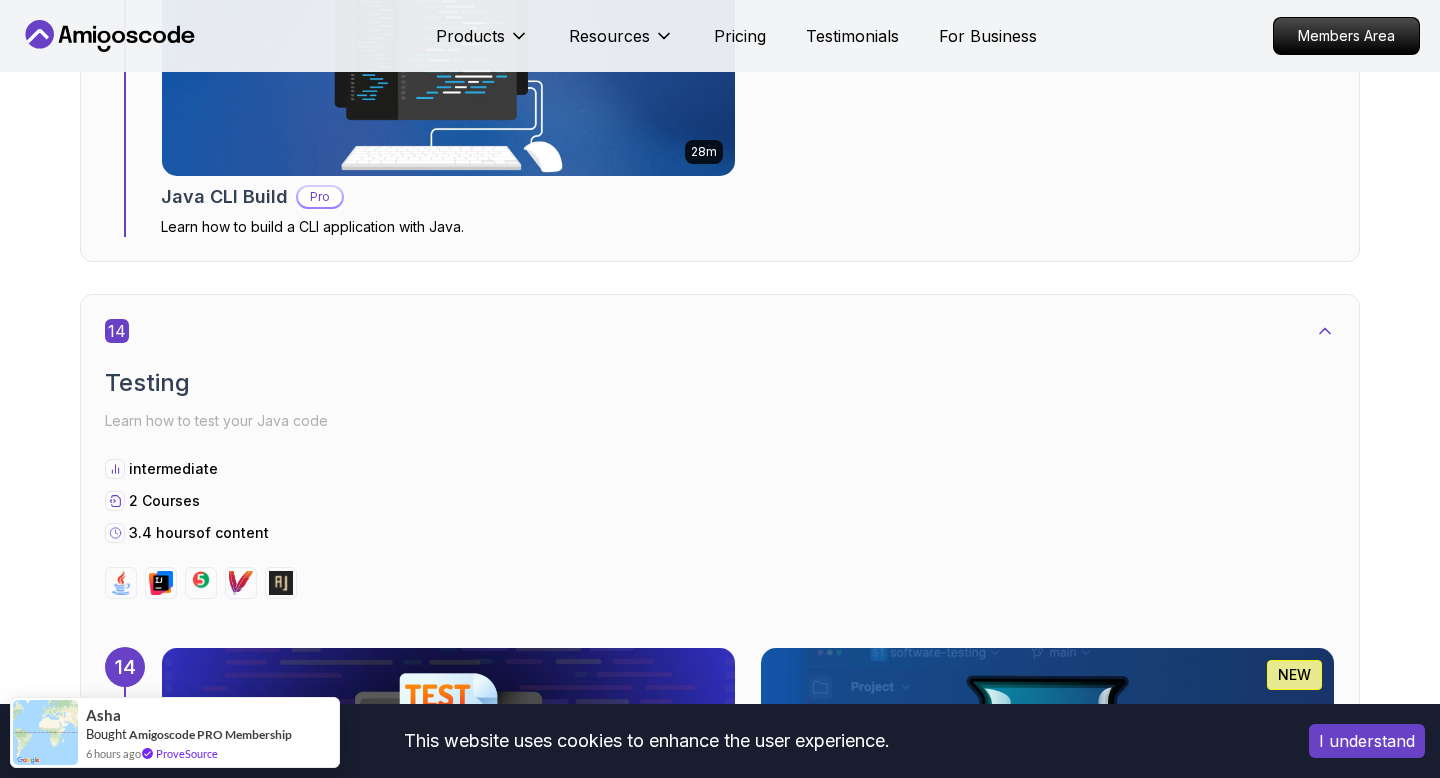 click on "Pro" at bounding box center (320, 197) 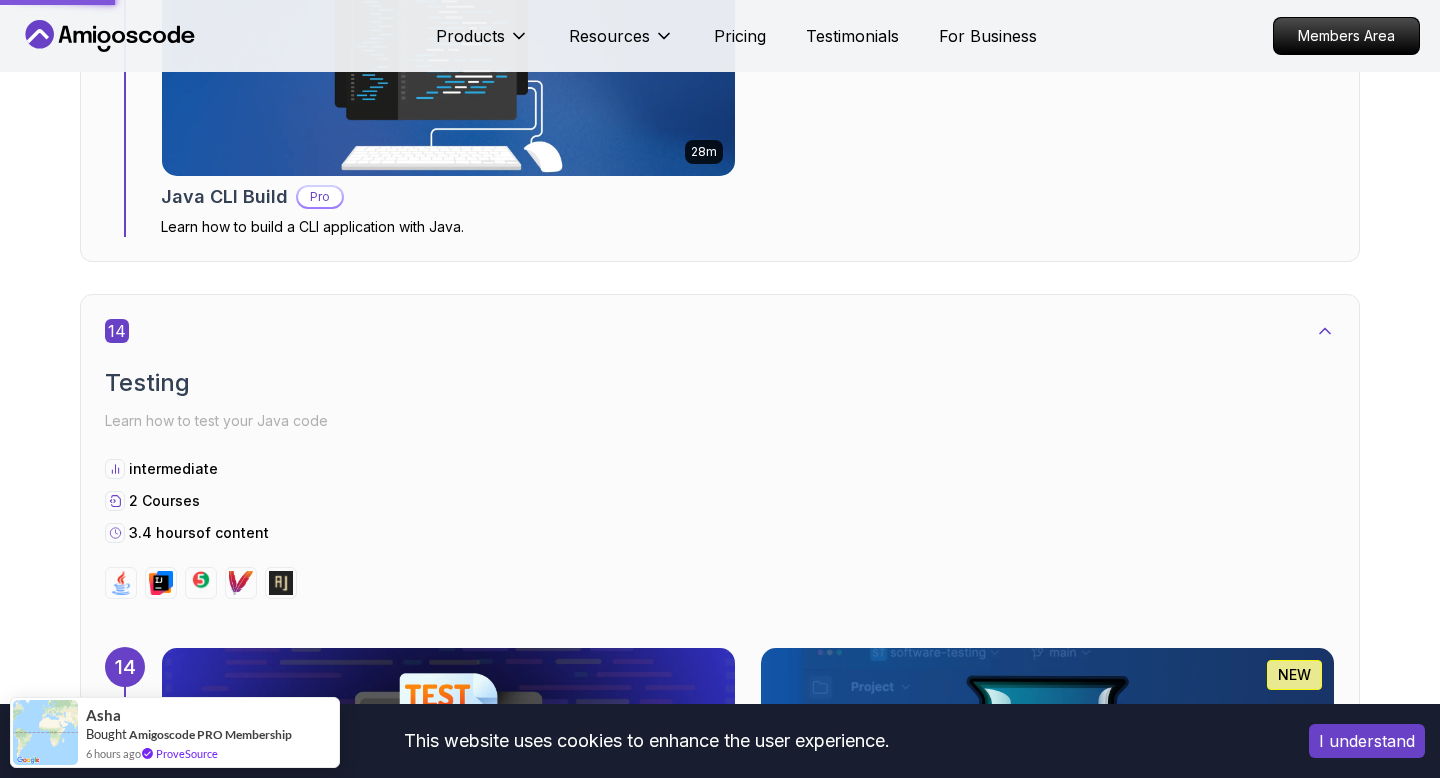 scroll, scrollTop: 0, scrollLeft: 0, axis: both 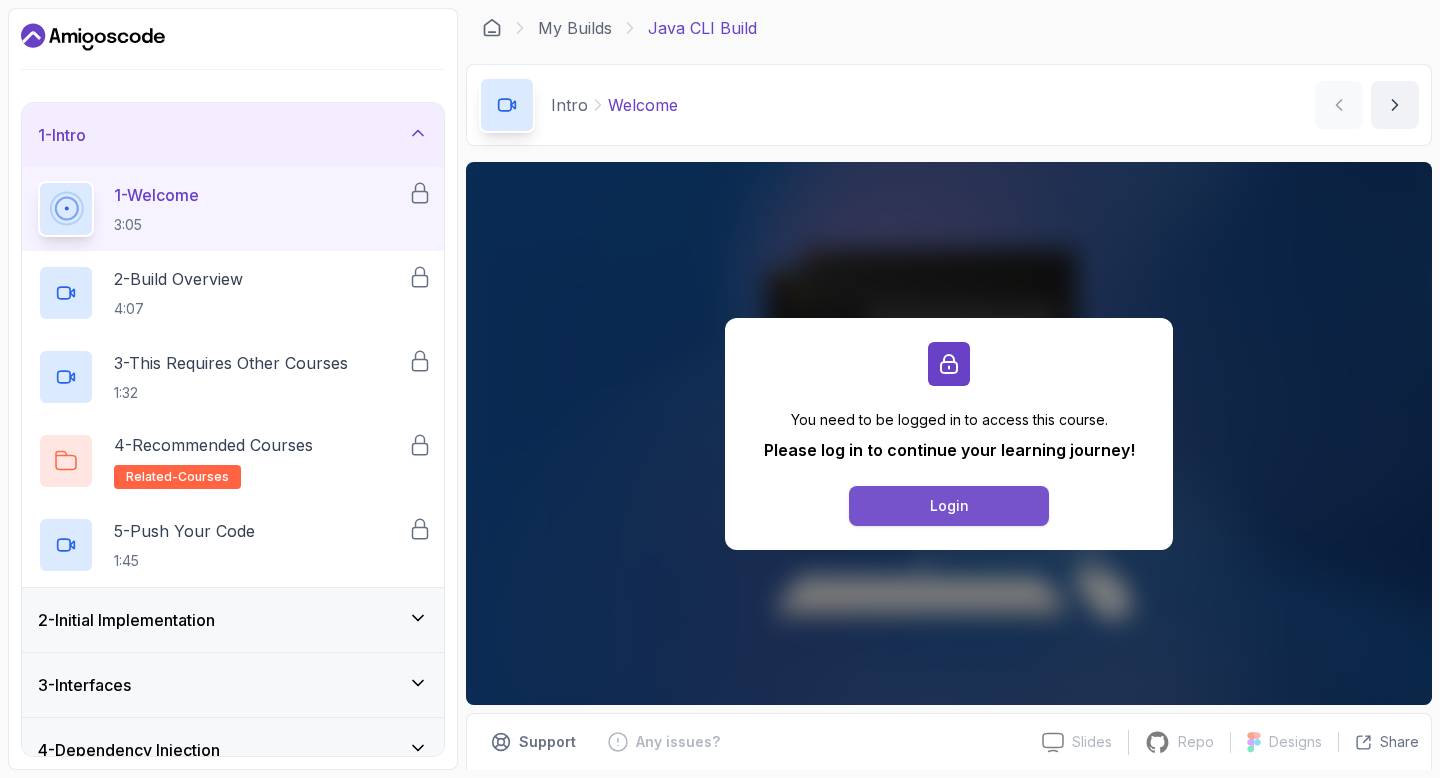click on "Login" at bounding box center [949, 506] 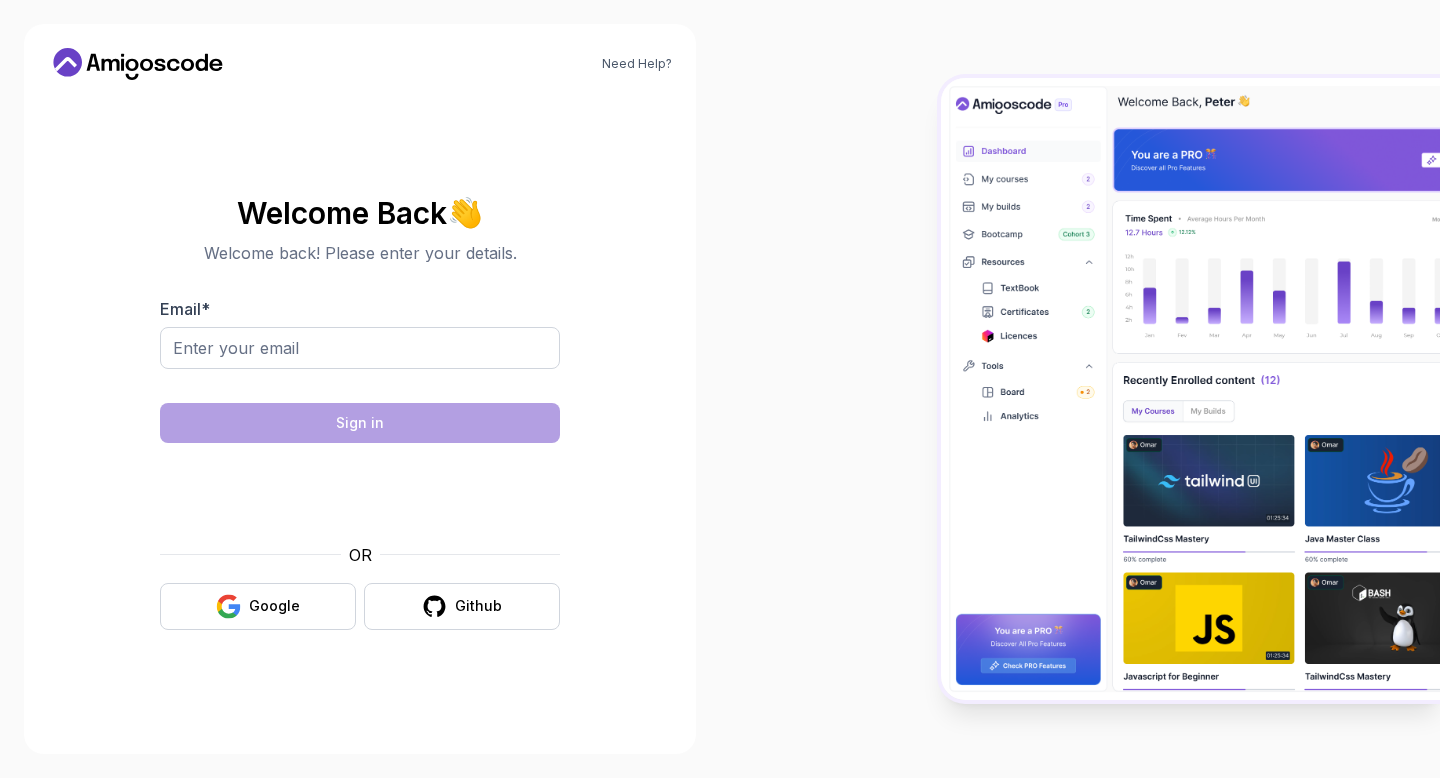 scroll, scrollTop: 0, scrollLeft: 0, axis: both 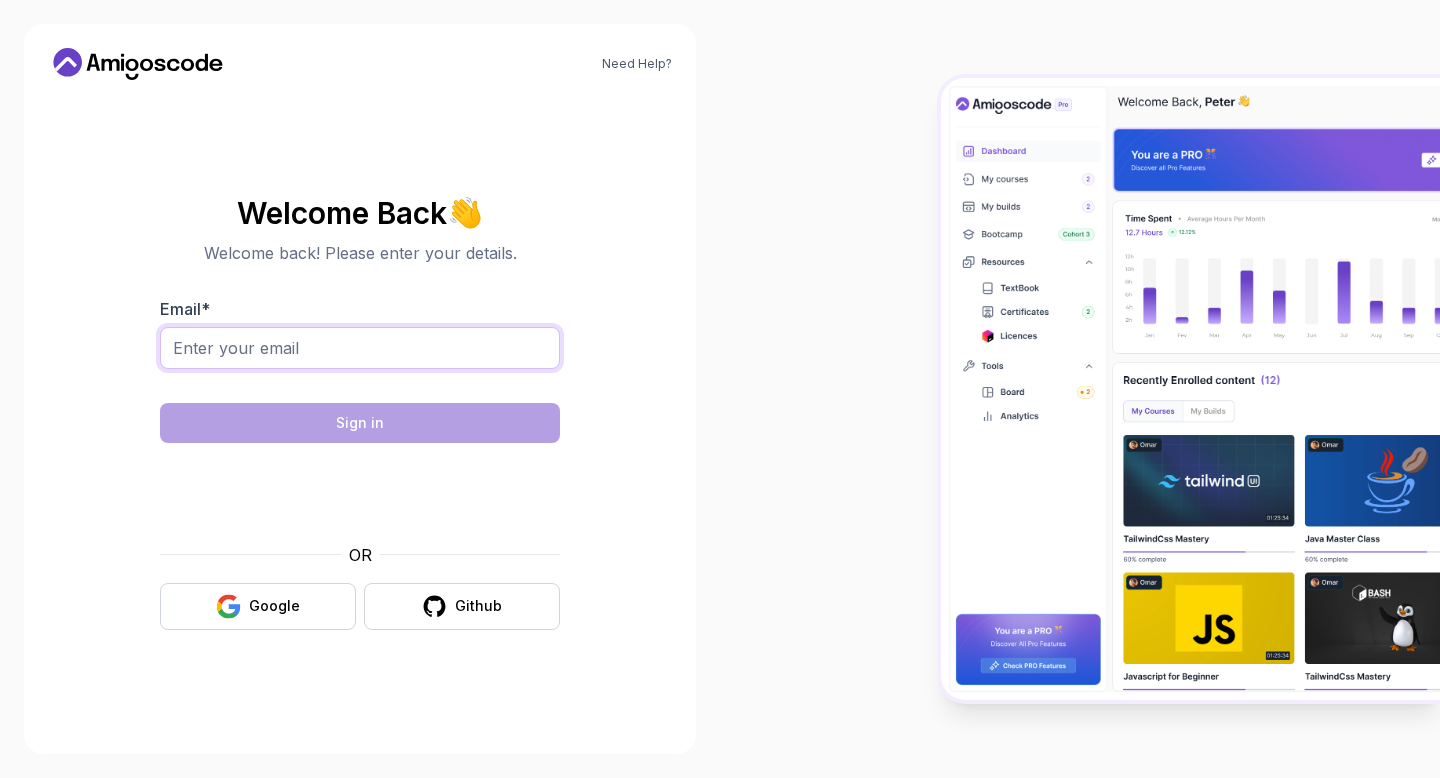 click on "Email *" at bounding box center (360, 348) 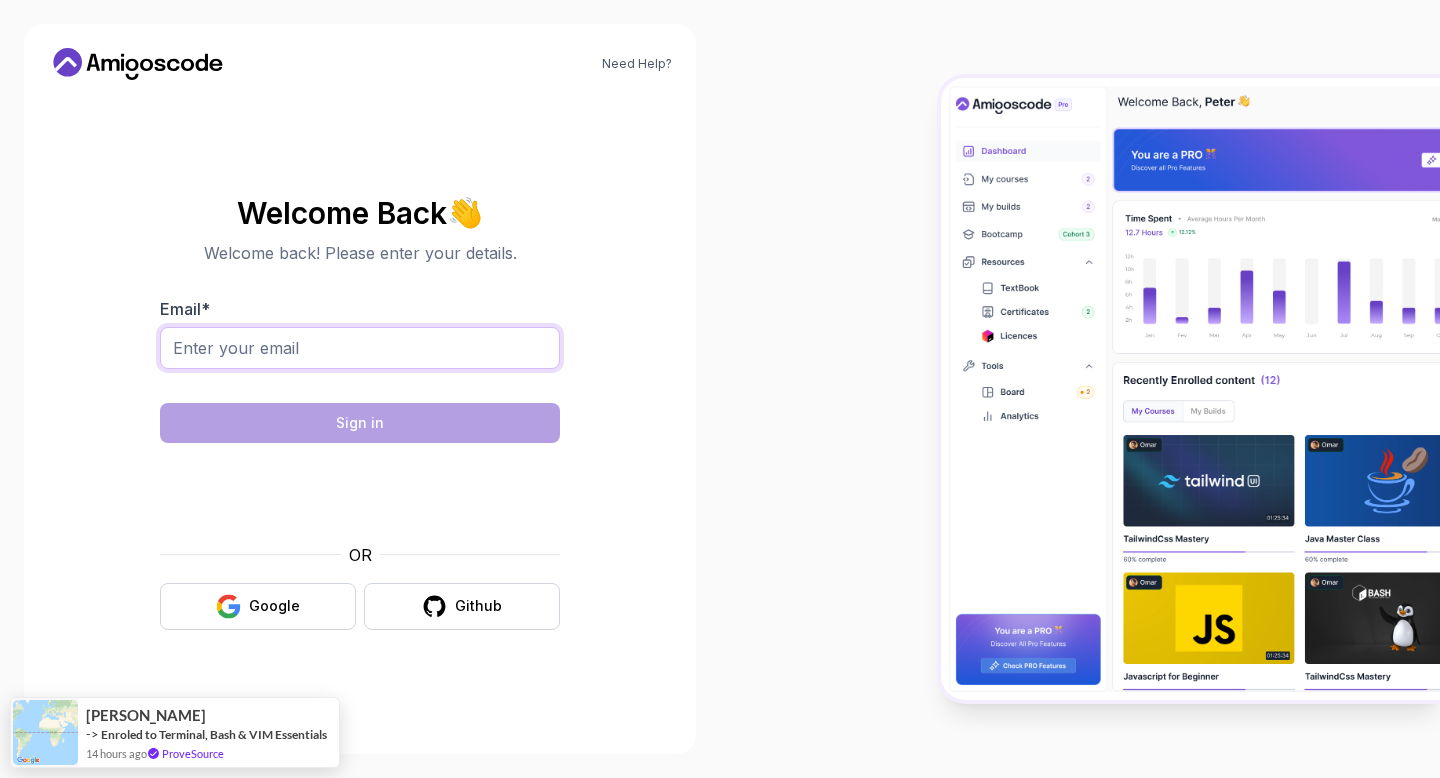 type on "mbyneedi@asu.edu" 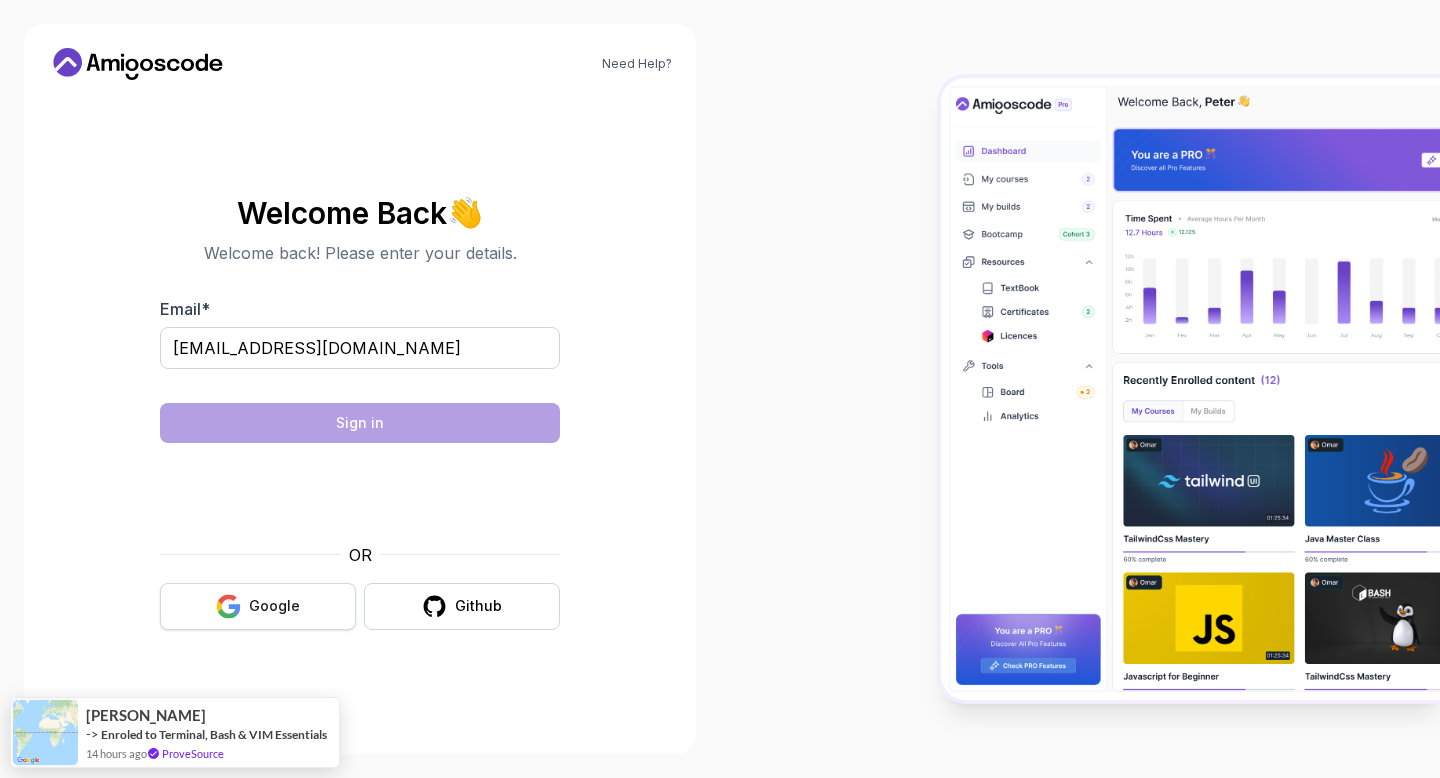 click on "Google" at bounding box center [258, 606] 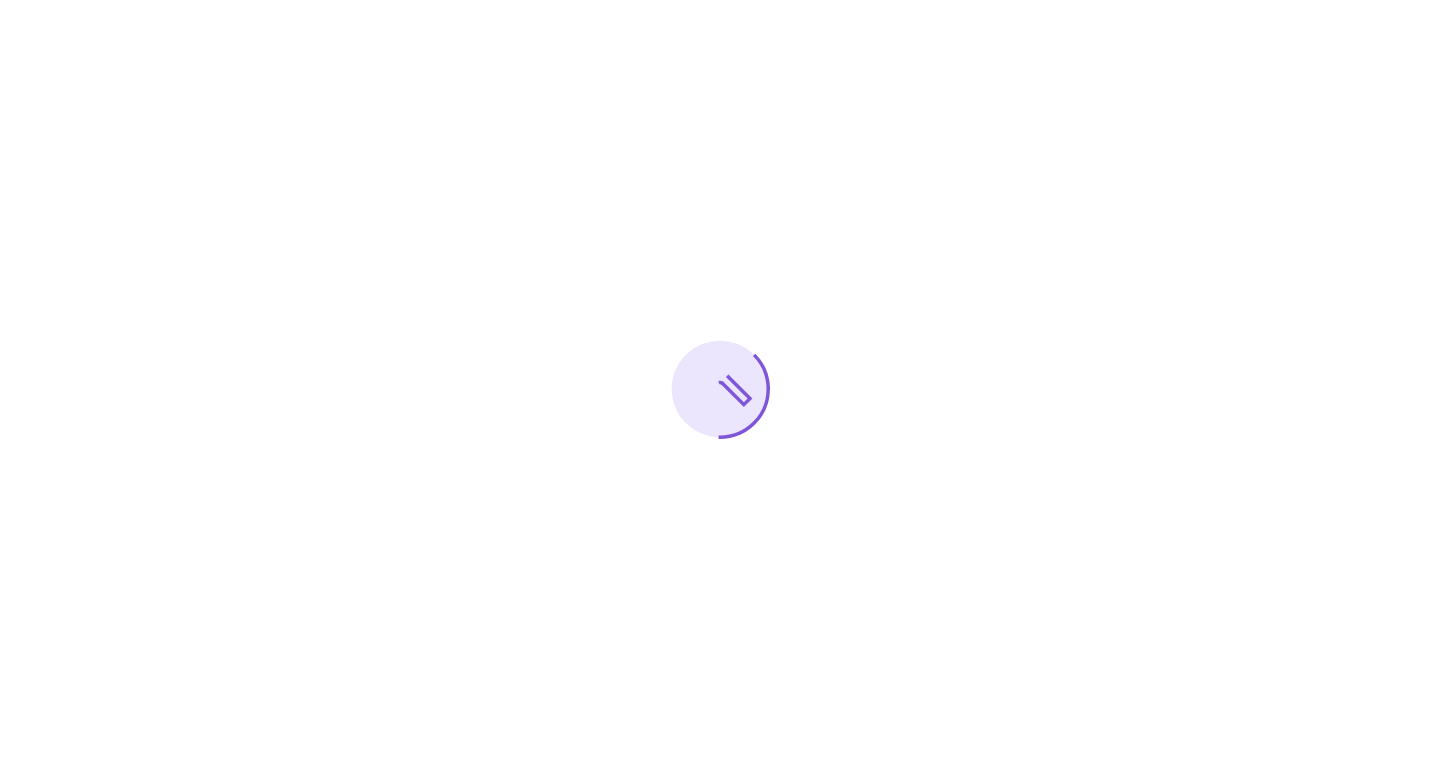 scroll, scrollTop: 0, scrollLeft: 0, axis: both 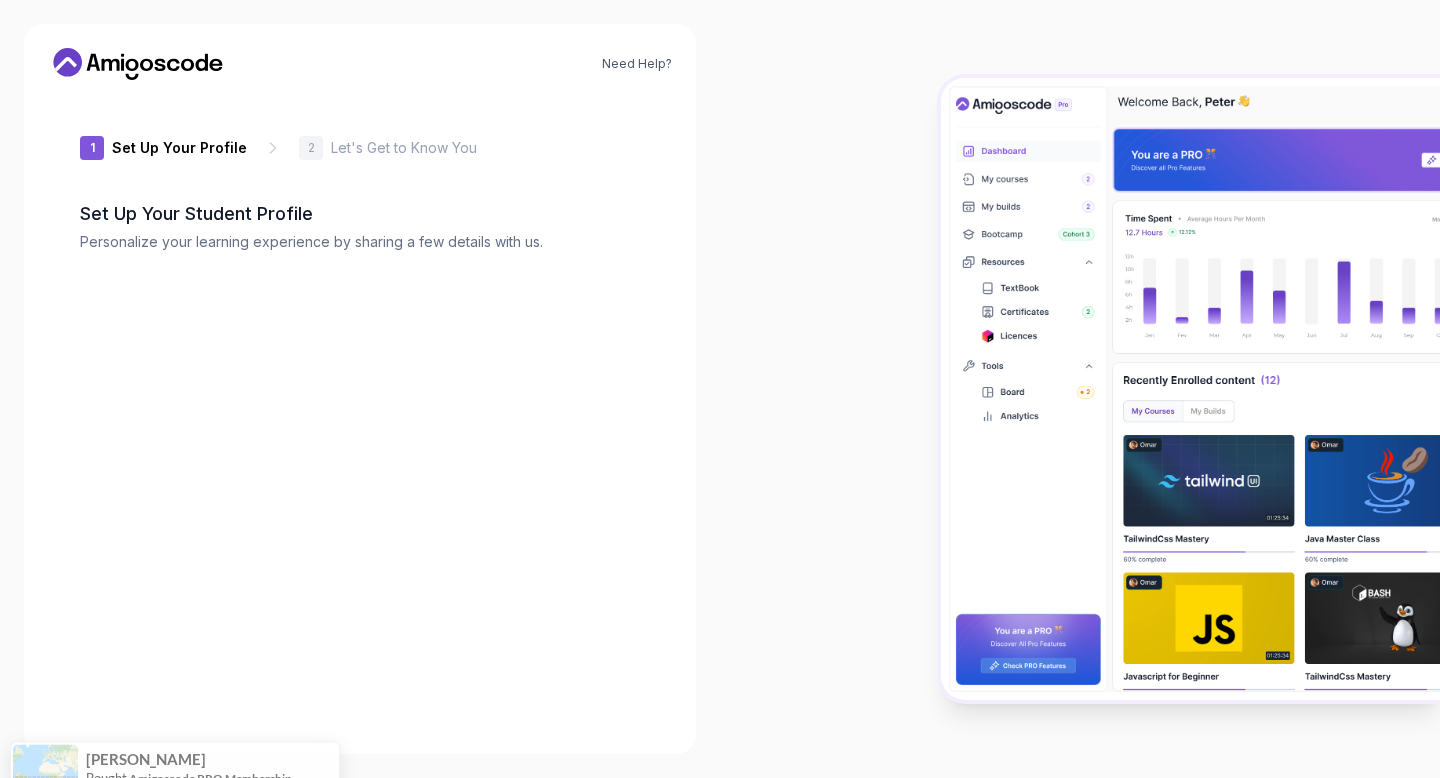 type on "shinypanda72983" 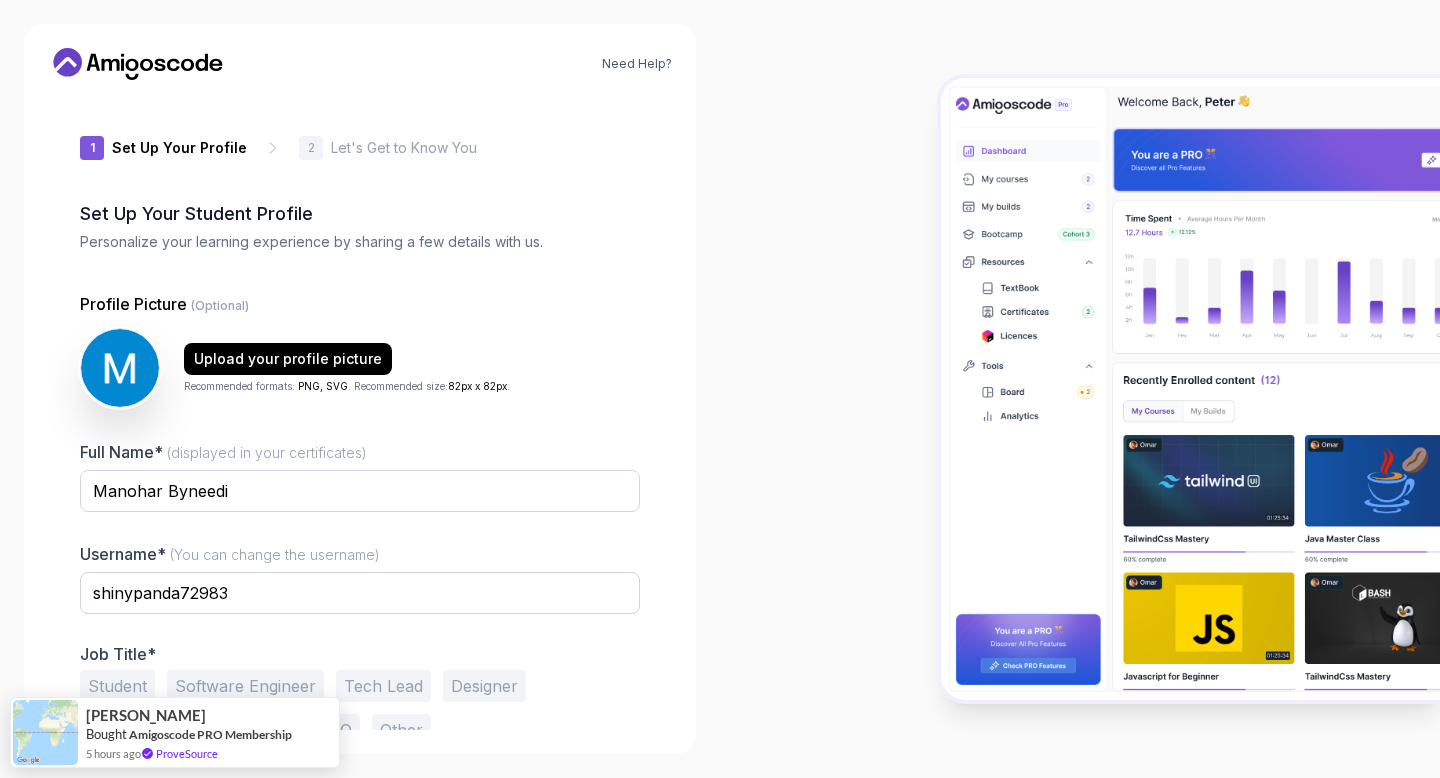 scroll, scrollTop: 56, scrollLeft: 0, axis: vertical 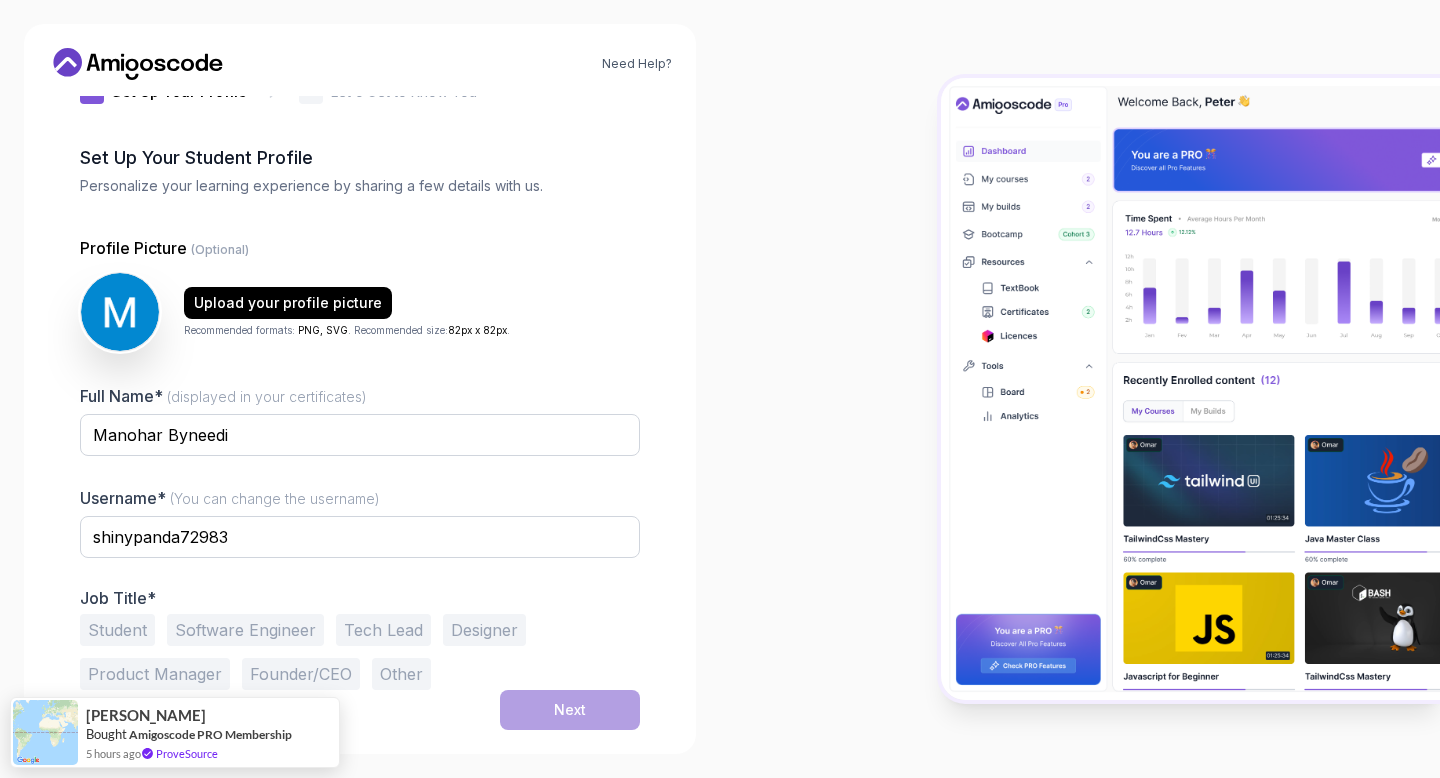 click on "Software Engineer" at bounding box center [245, 630] 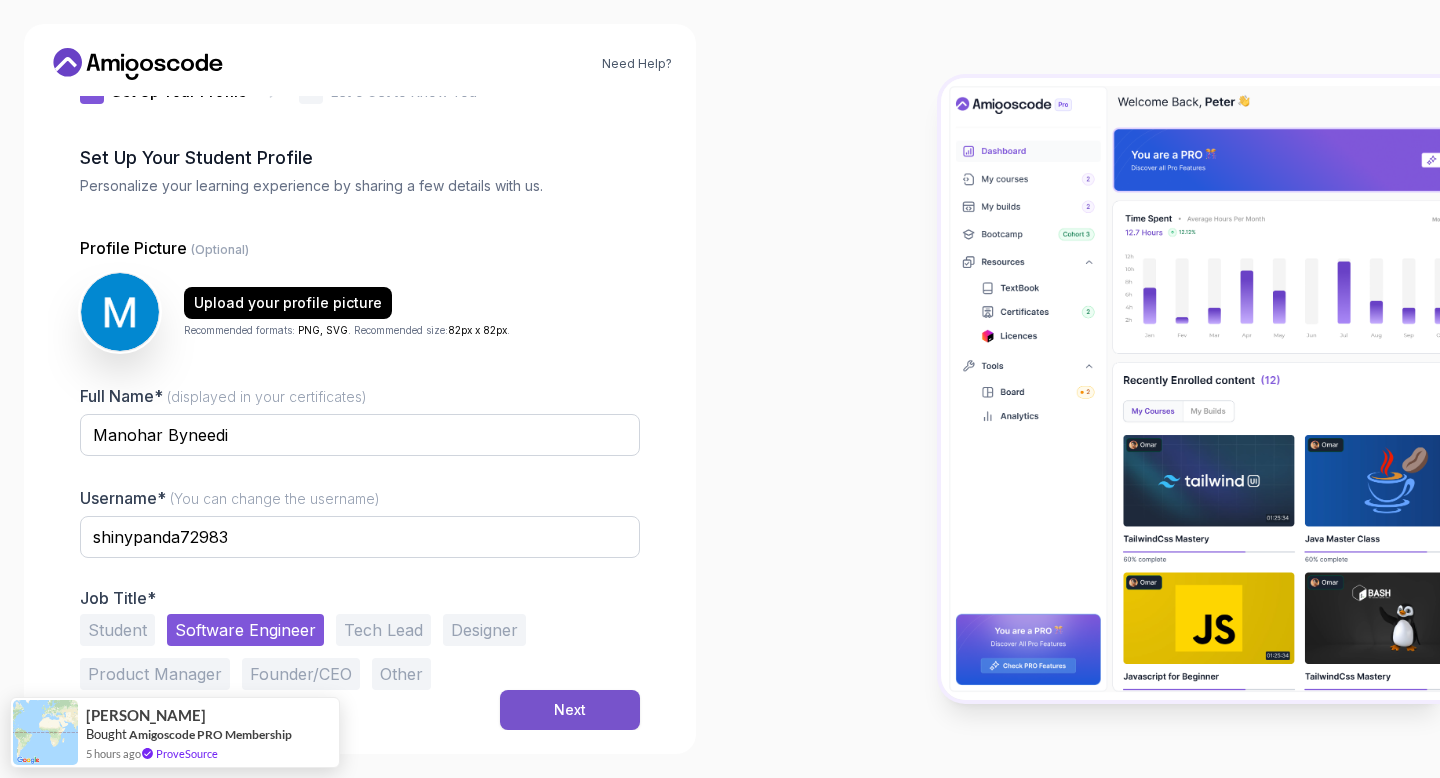 click on "Next" at bounding box center [570, 710] 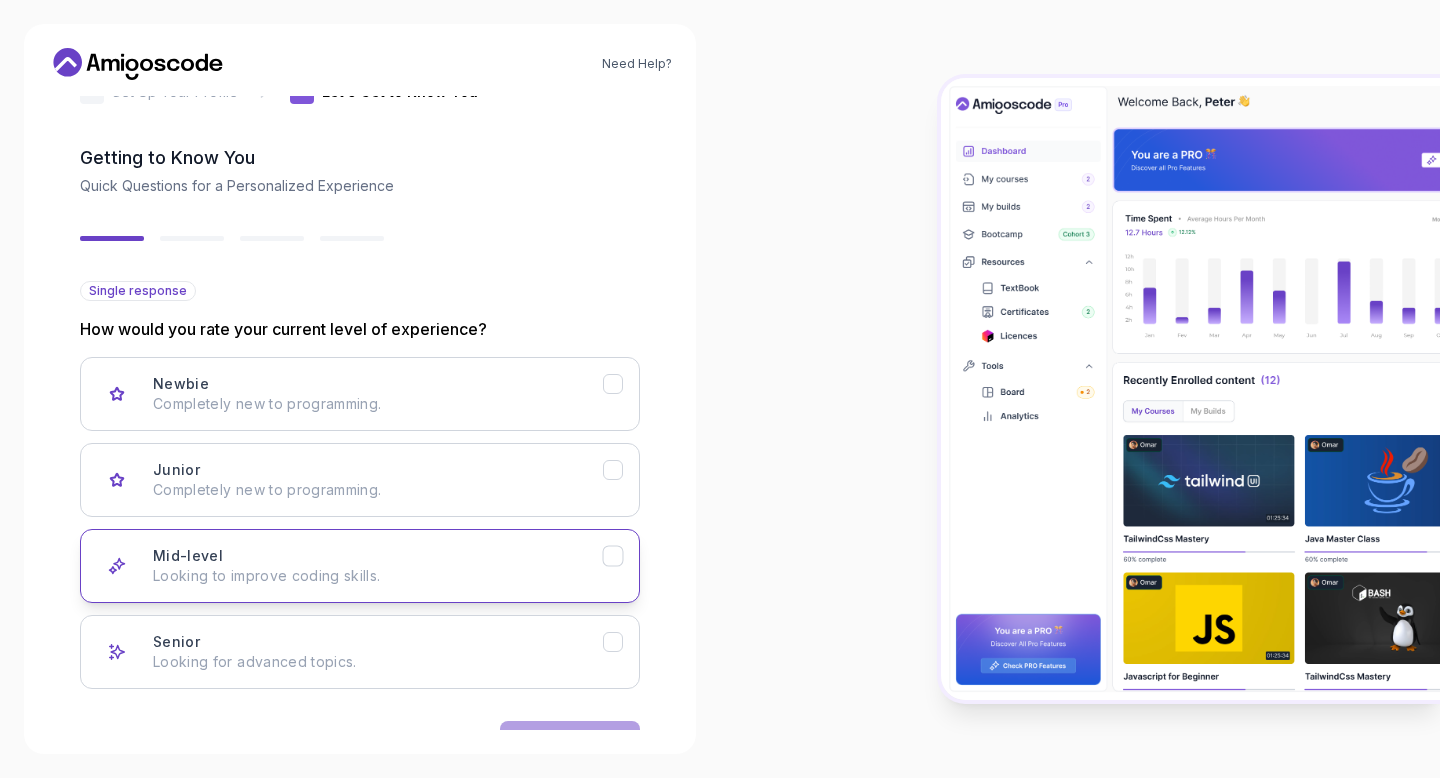 scroll, scrollTop: 119, scrollLeft: 0, axis: vertical 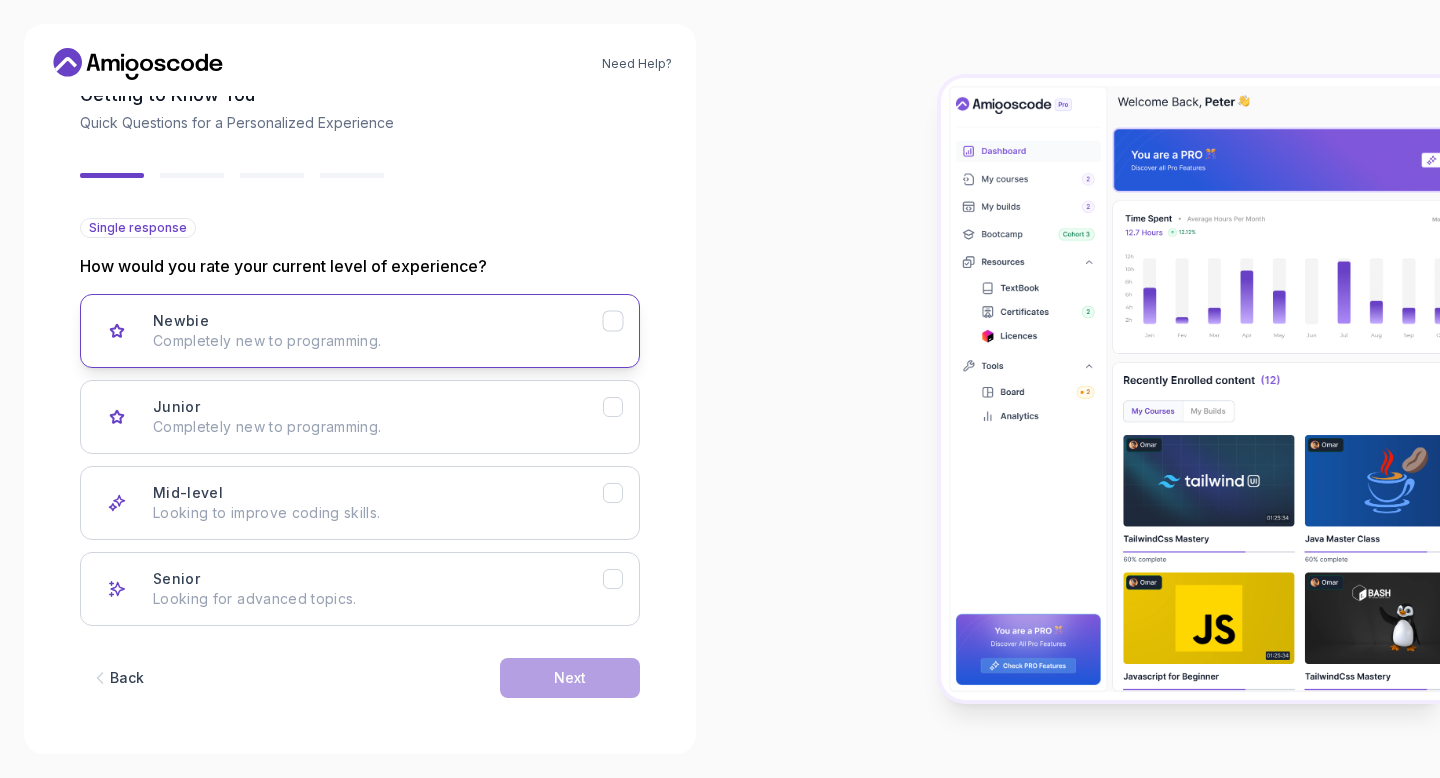 click on "Newbie Completely new to programming." at bounding box center [360, 331] 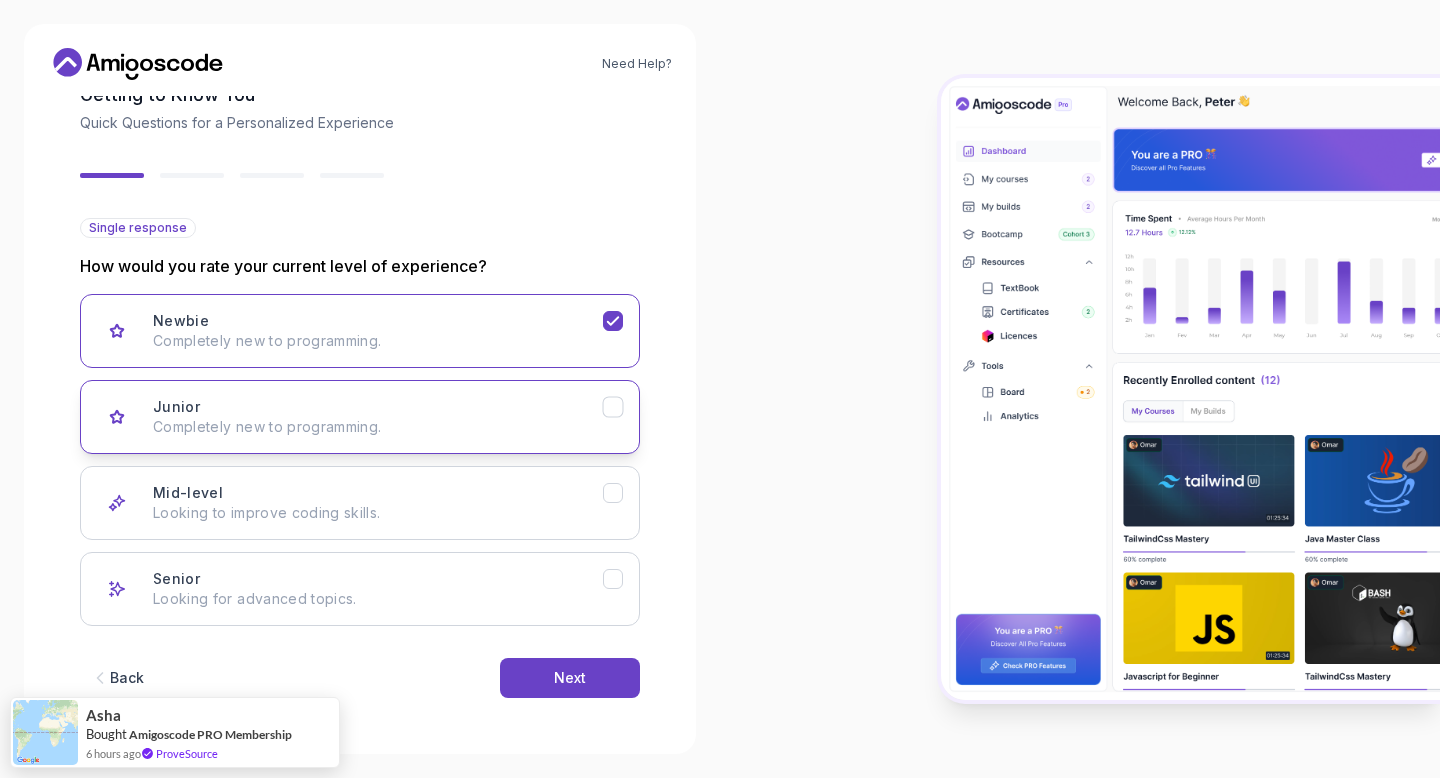 click on "Completely new to programming." at bounding box center (378, 427) 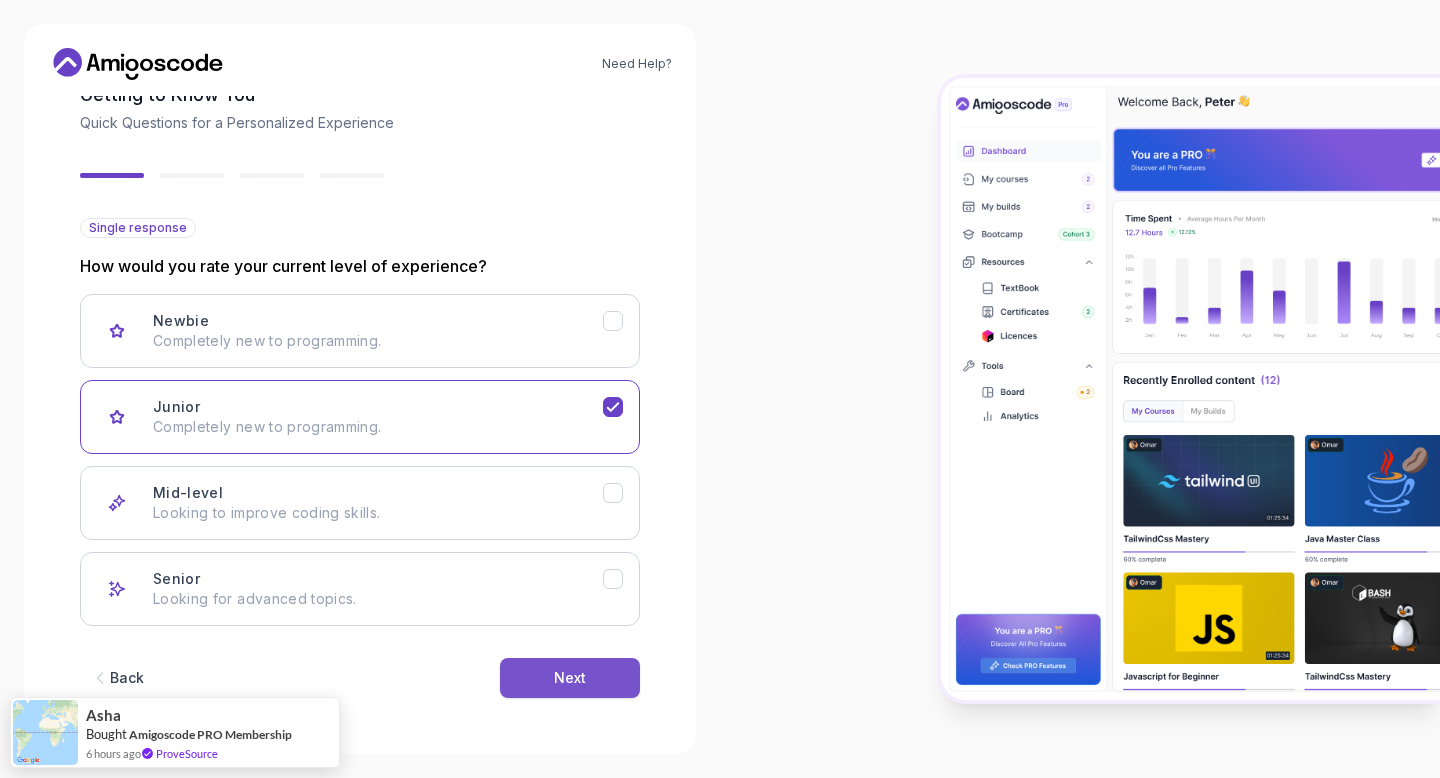 click on "Next" at bounding box center [570, 678] 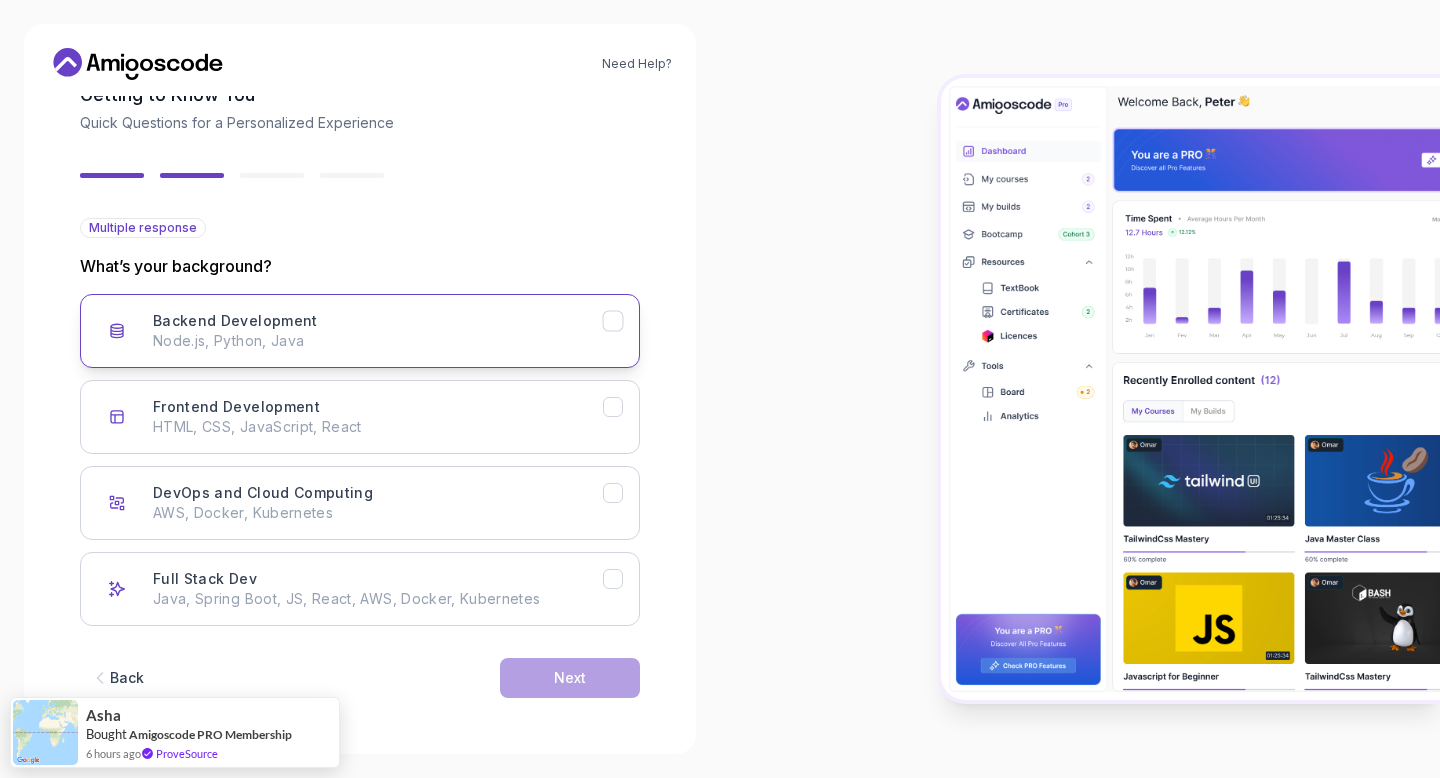 click on "Node.js, Python, Java" at bounding box center [378, 341] 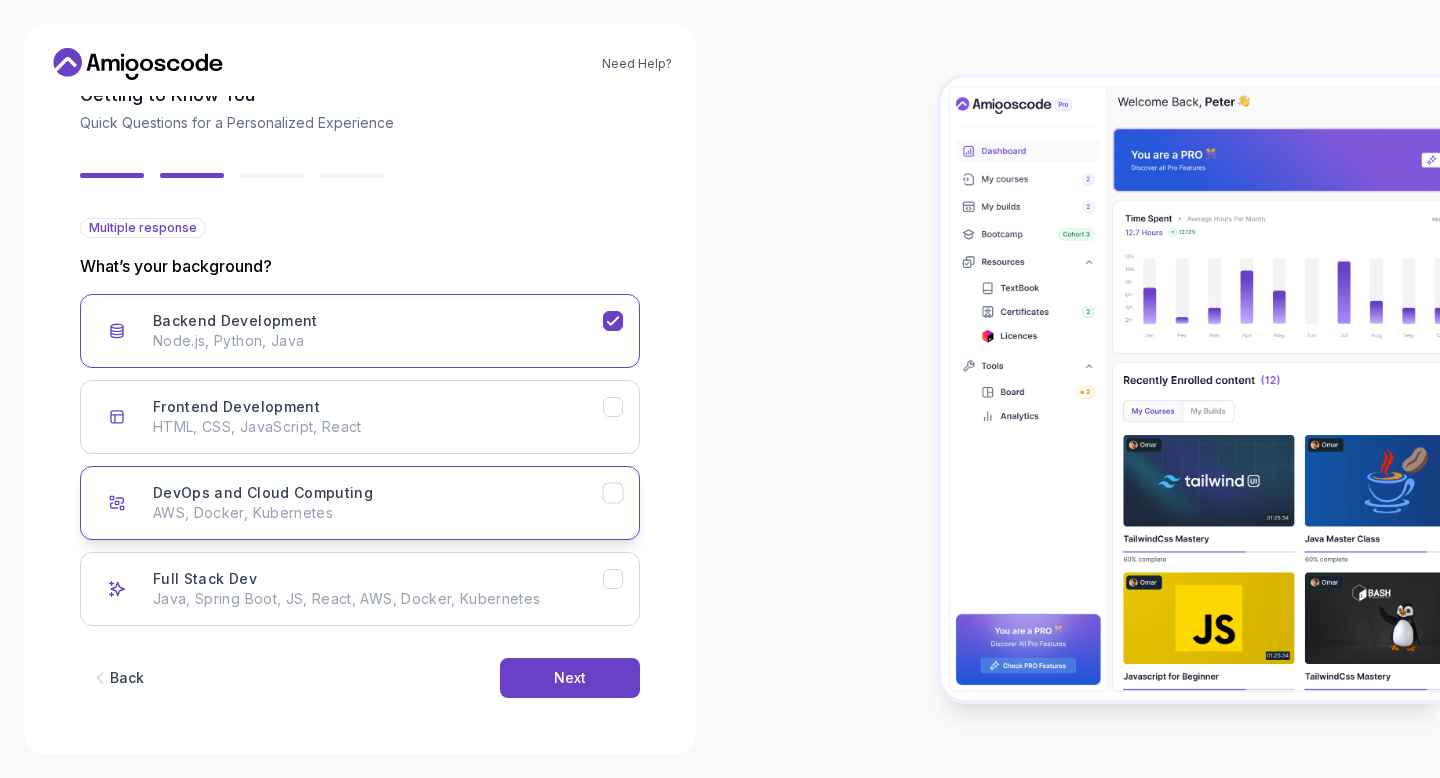 click on "DevOps and Cloud Computing AWS, Docker, Kubernetes" at bounding box center [360, 503] 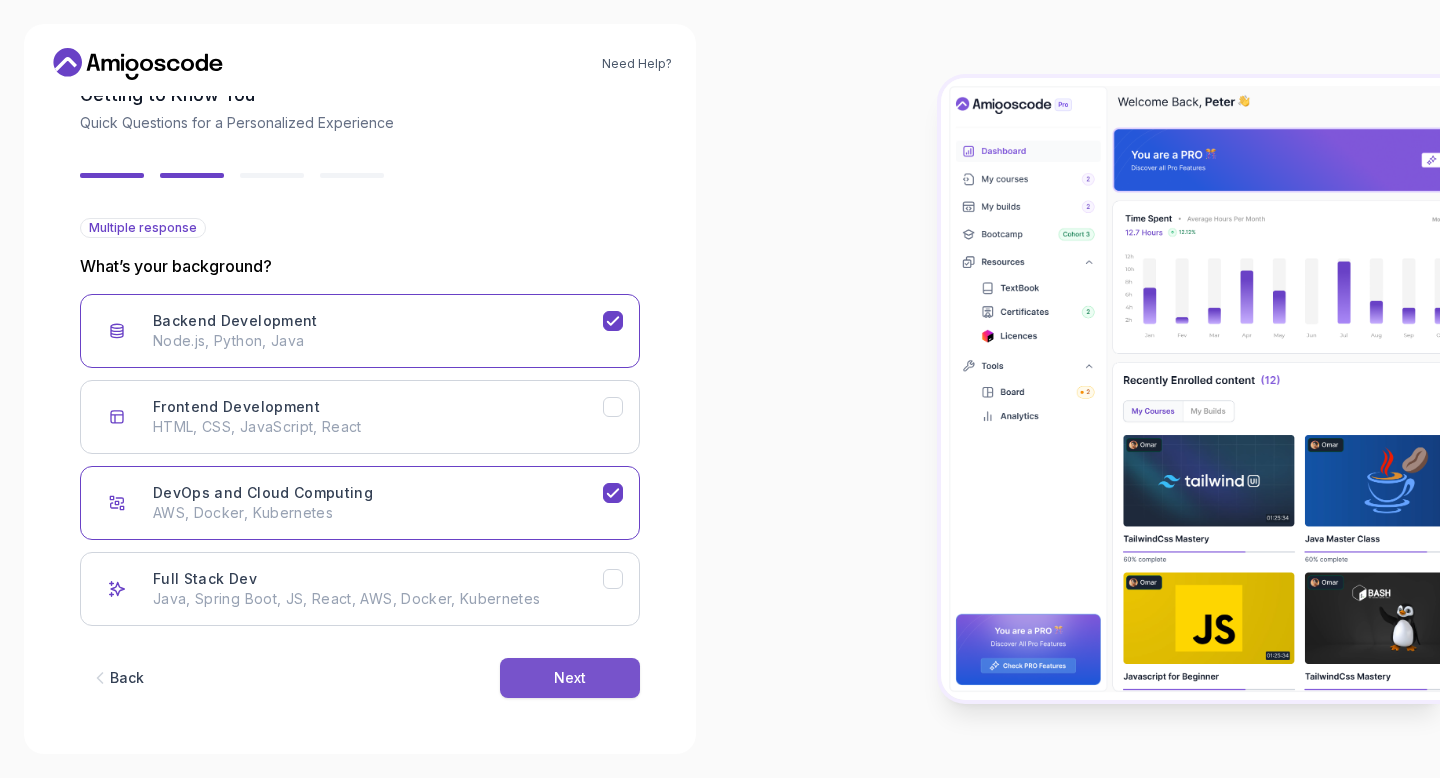 click on "Next" at bounding box center (570, 678) 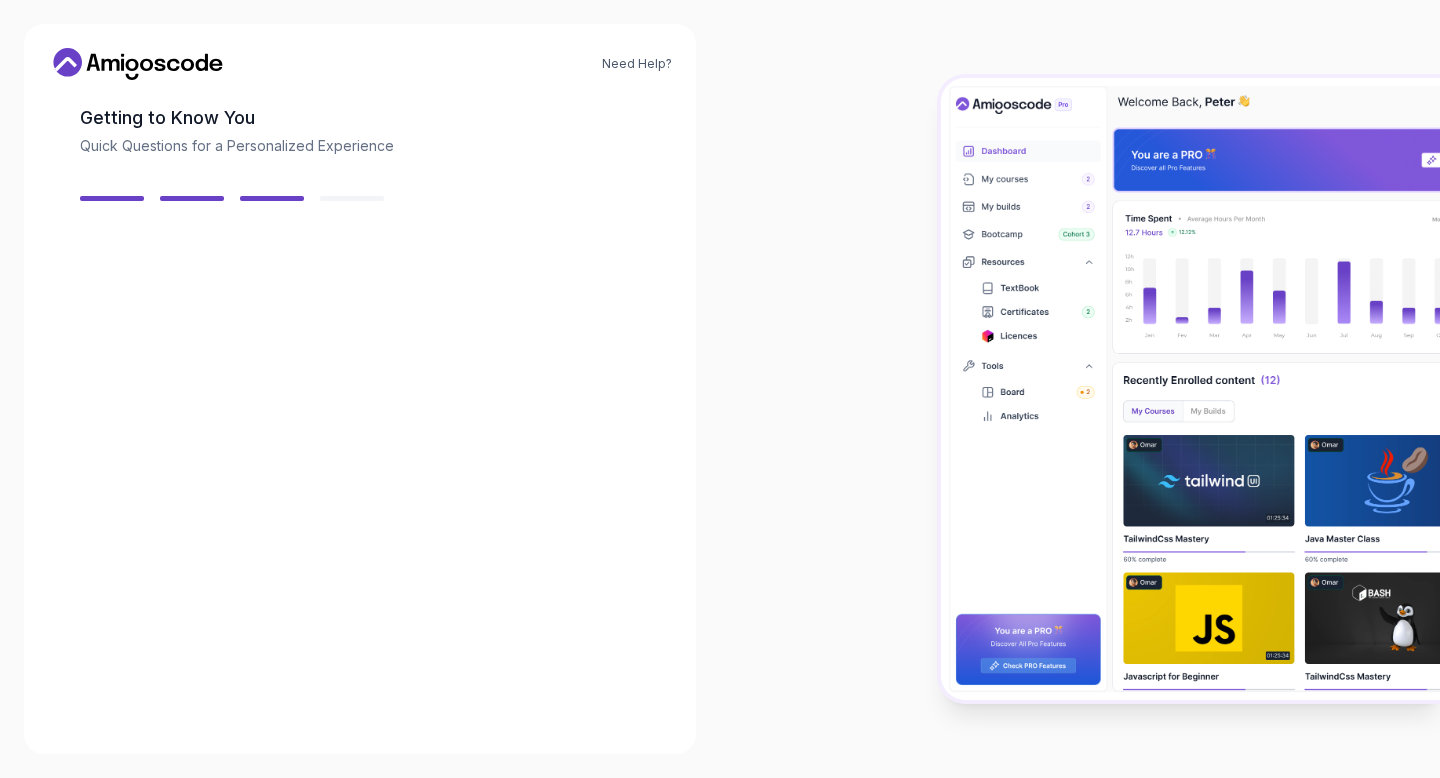 scroll, scrollTop: 95, scrollLeft: 0, axis: vertical 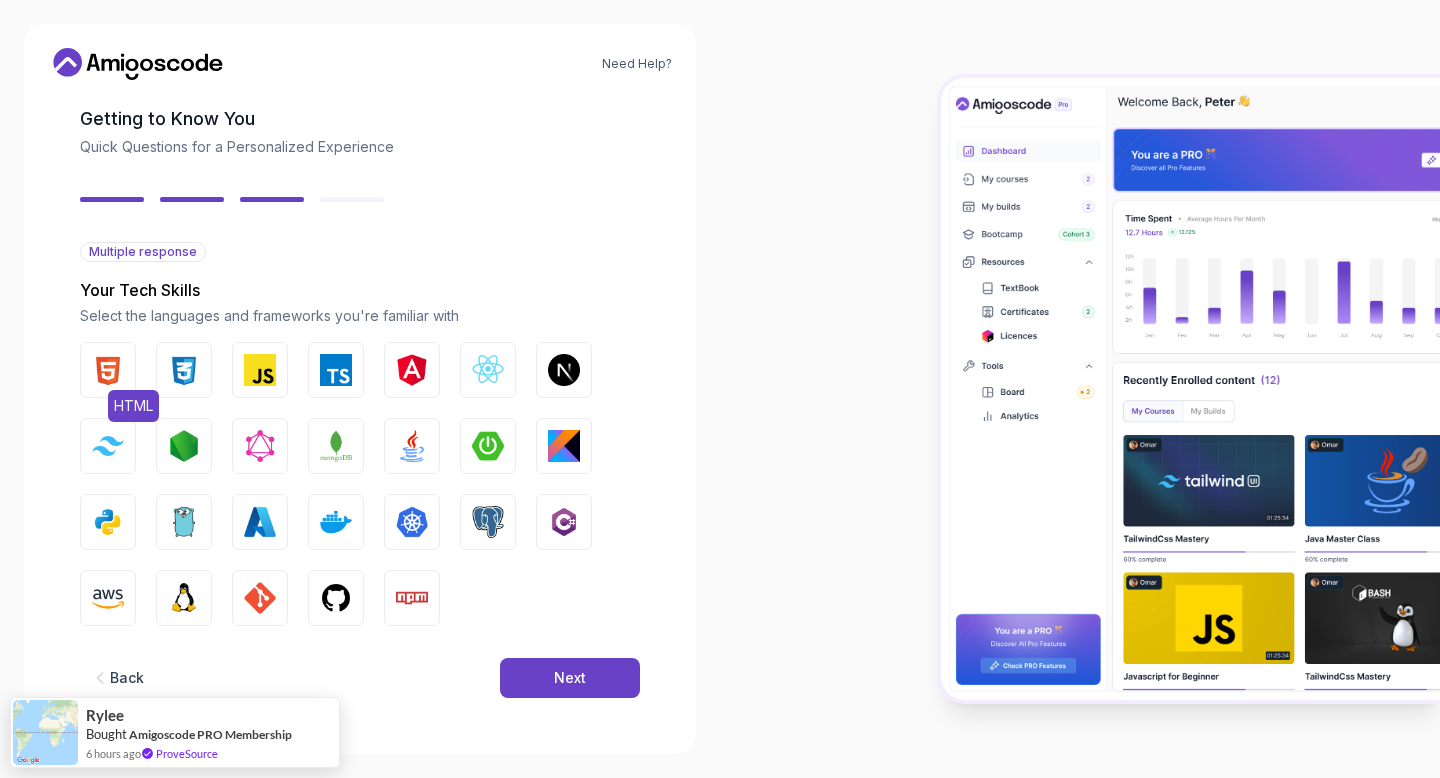 click at bounding box center [108, 370] 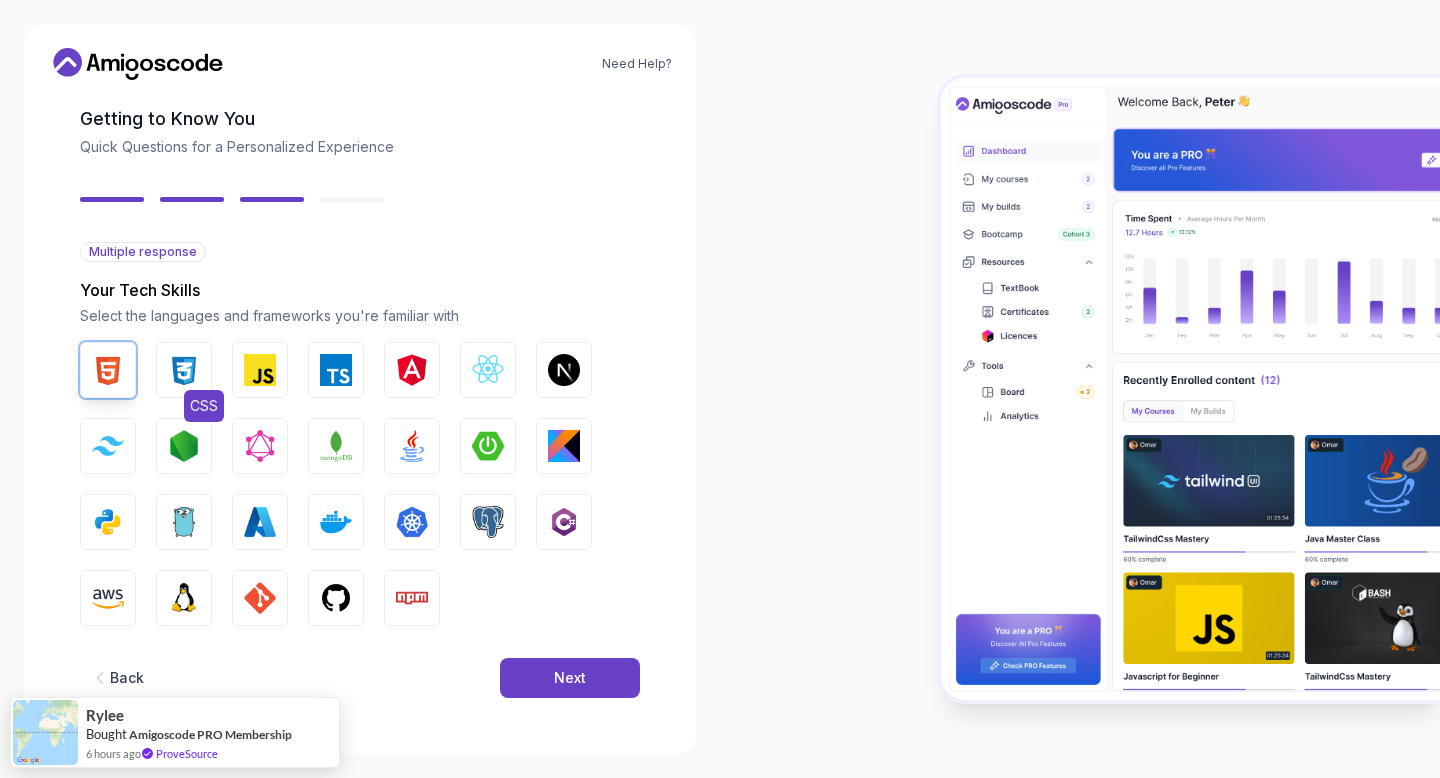 click at bounding box center (184, 370) 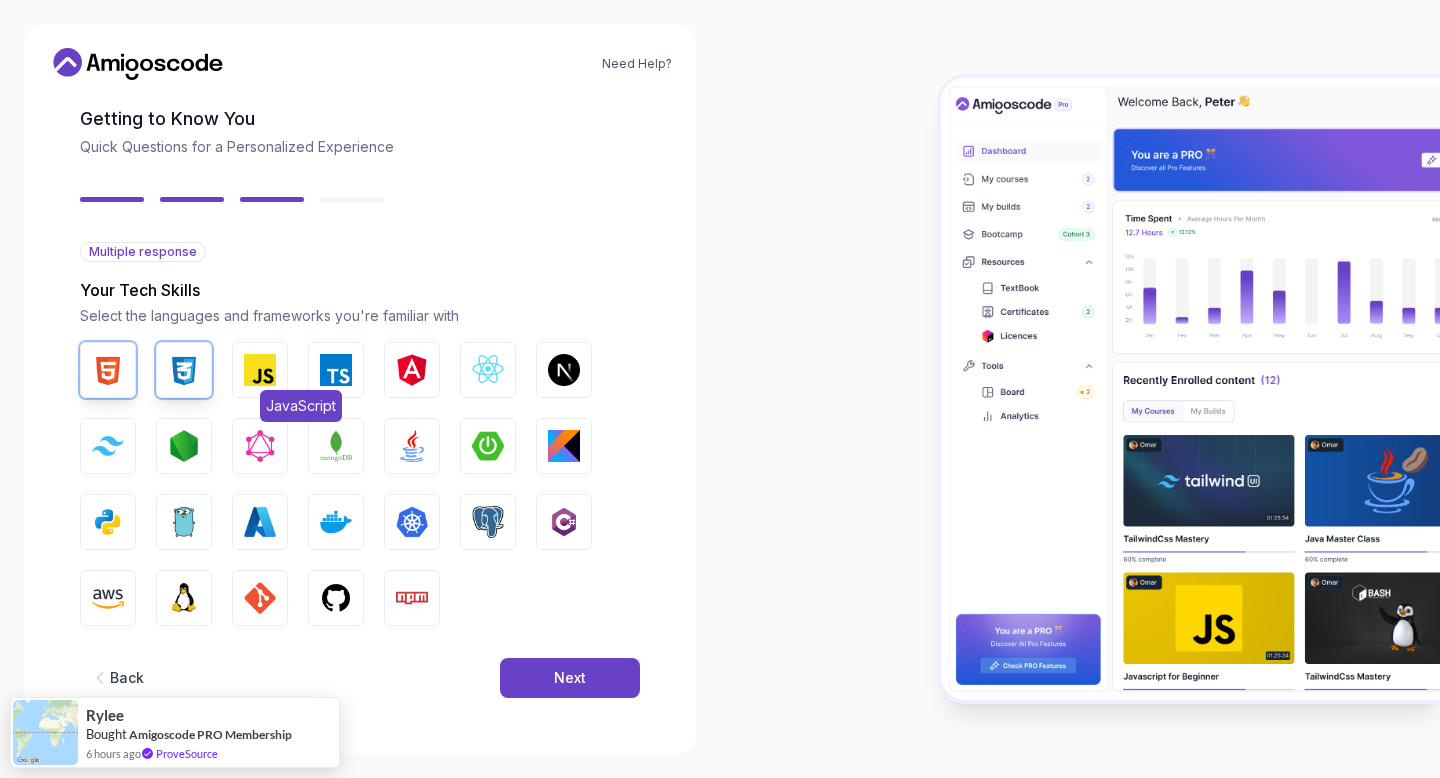 click on "JavaScript" at bounding box center [260, 370] 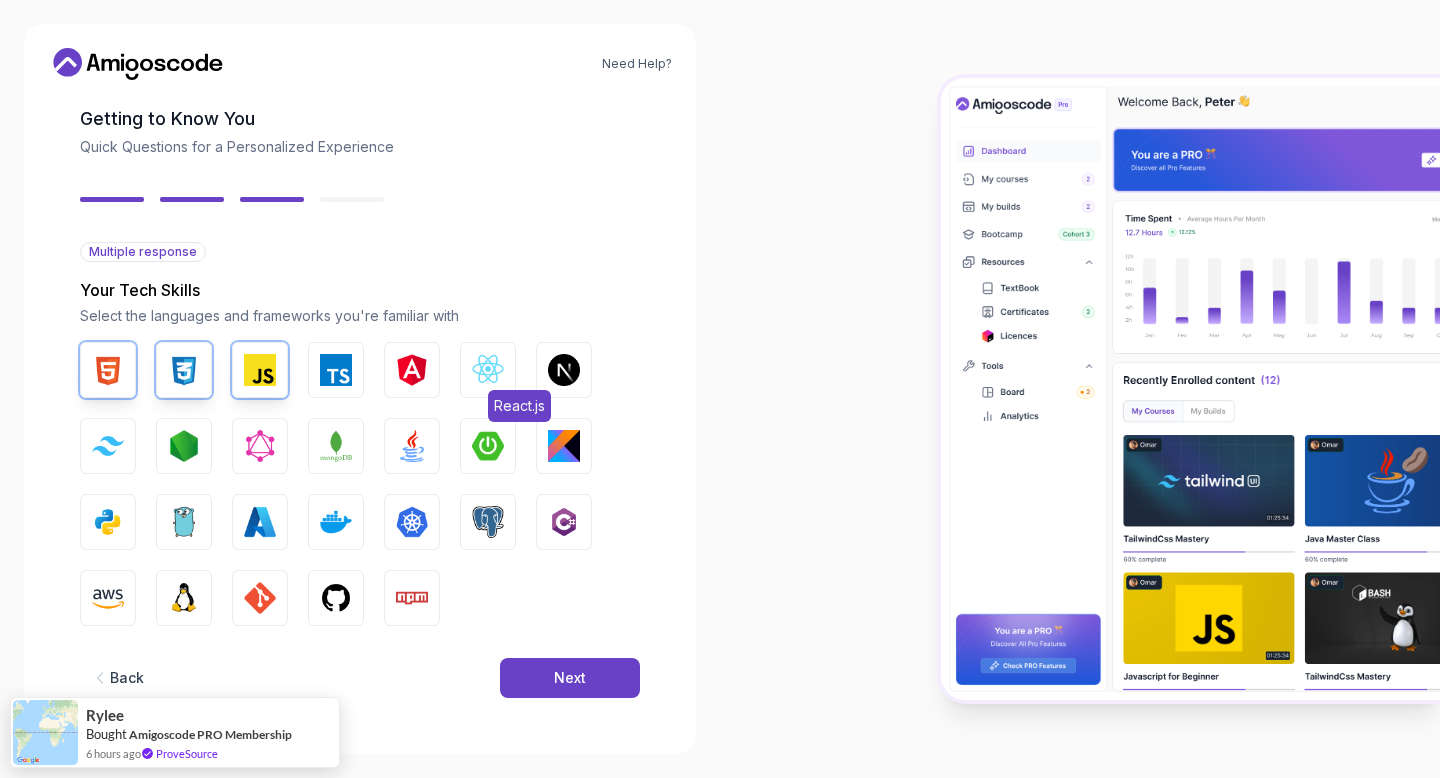 click at bounding box center [488, 370] 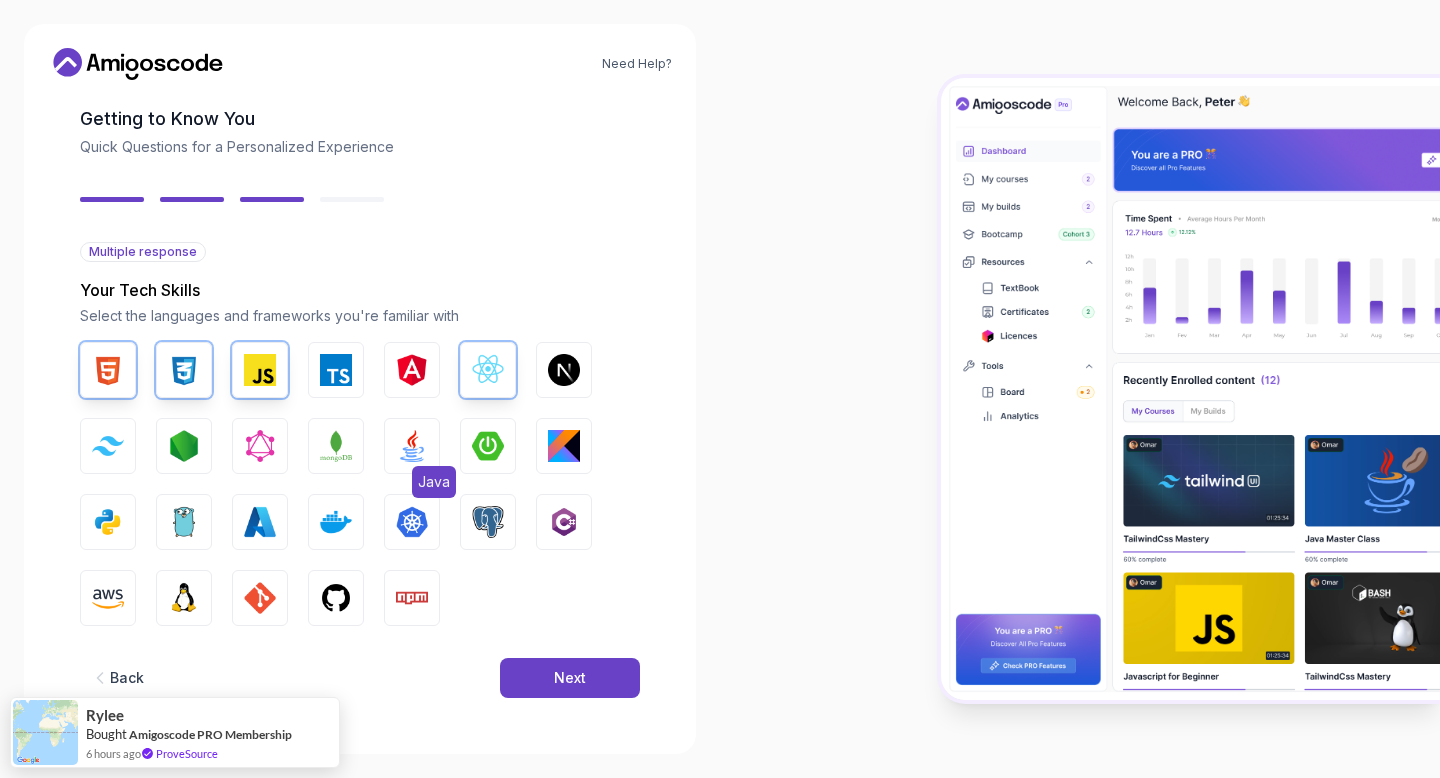 click at bounding box center [412, 446] 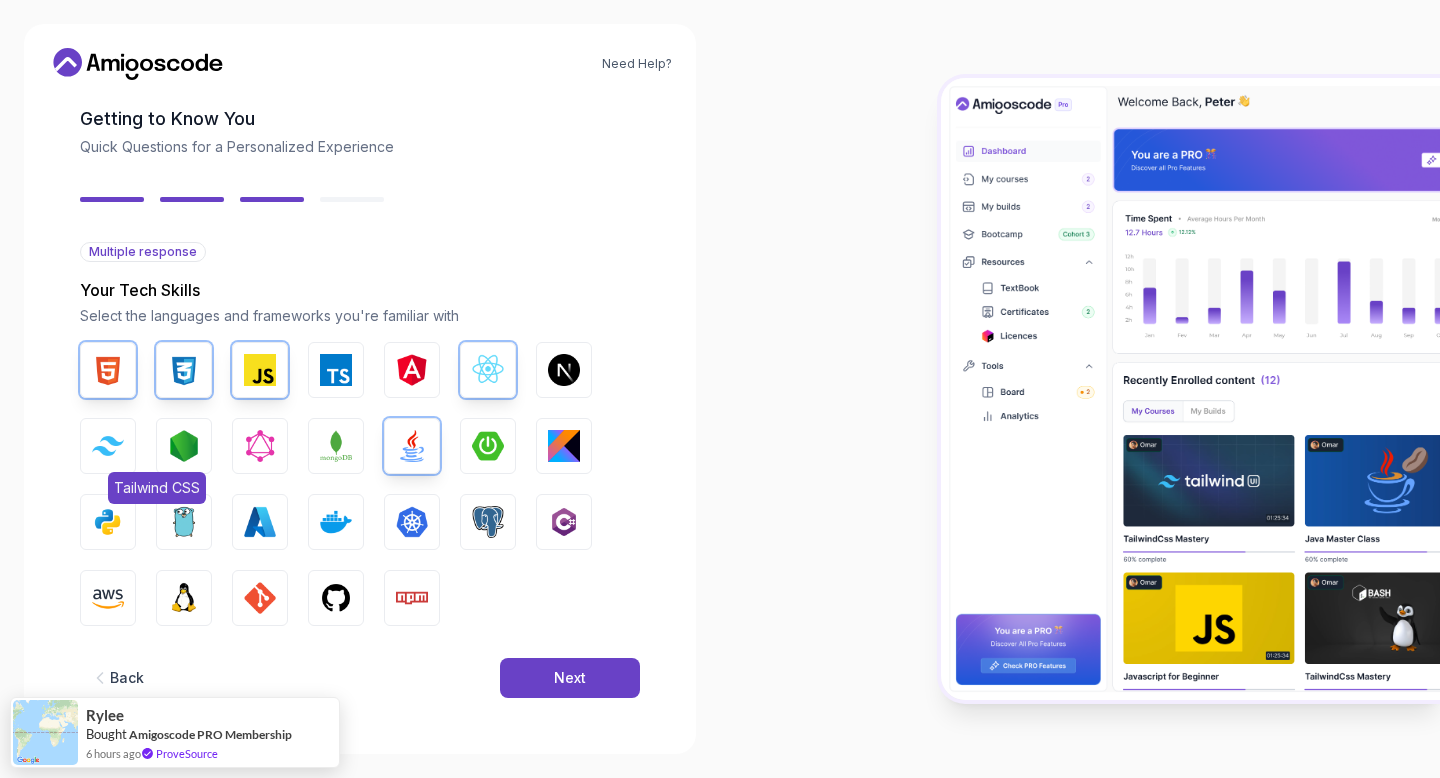 click on "Tailwind CSS" at bounding box center [108, 446] 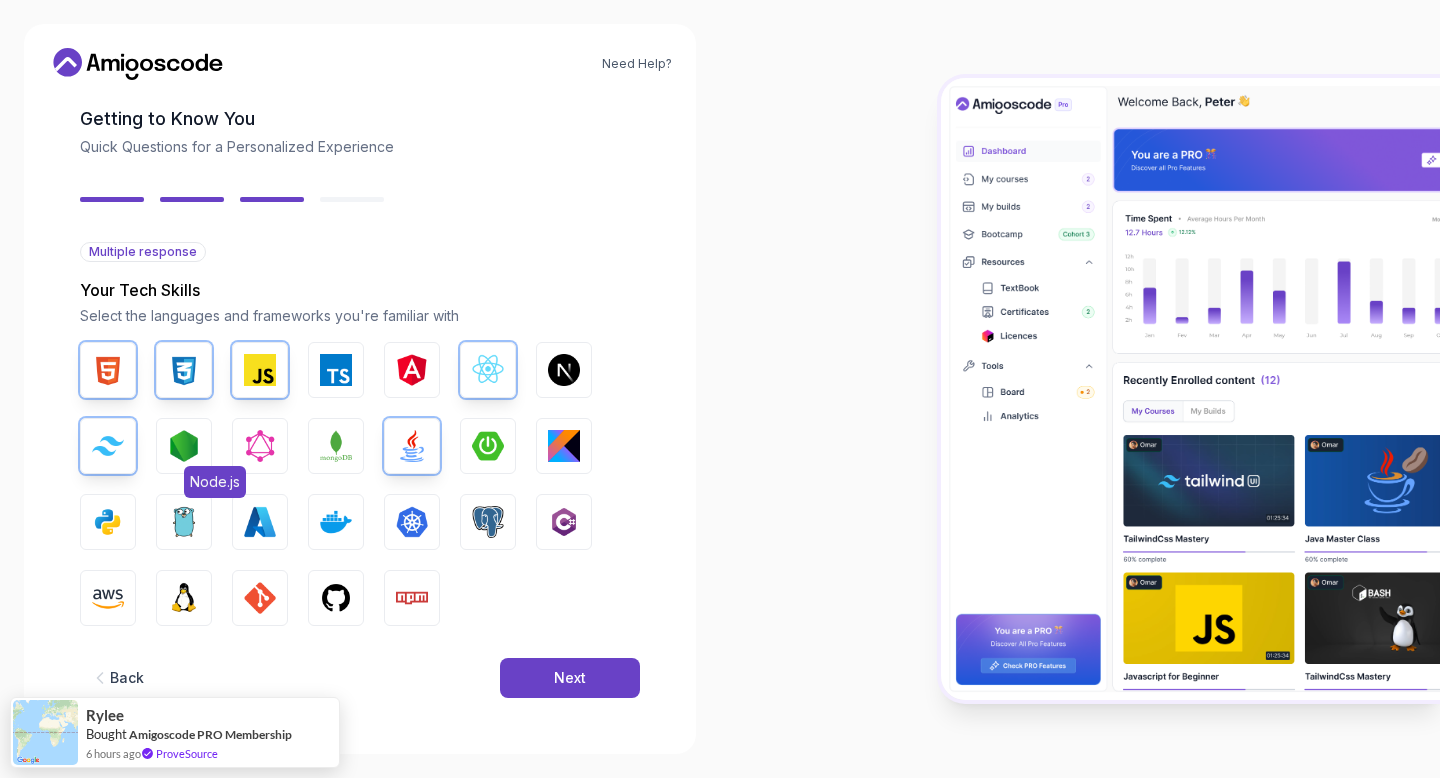 click at bounding box center [184, 446] 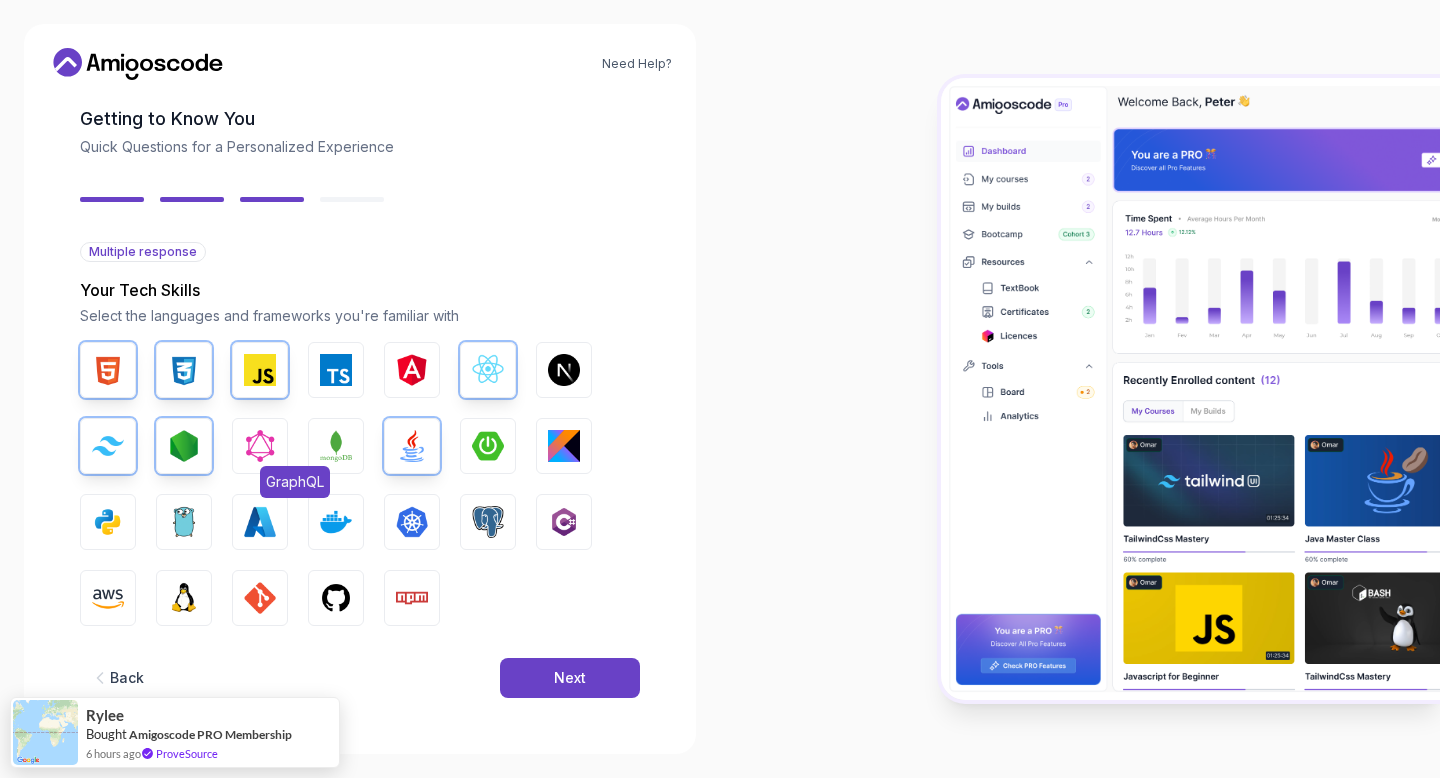 click at bounding box center (260, 446) 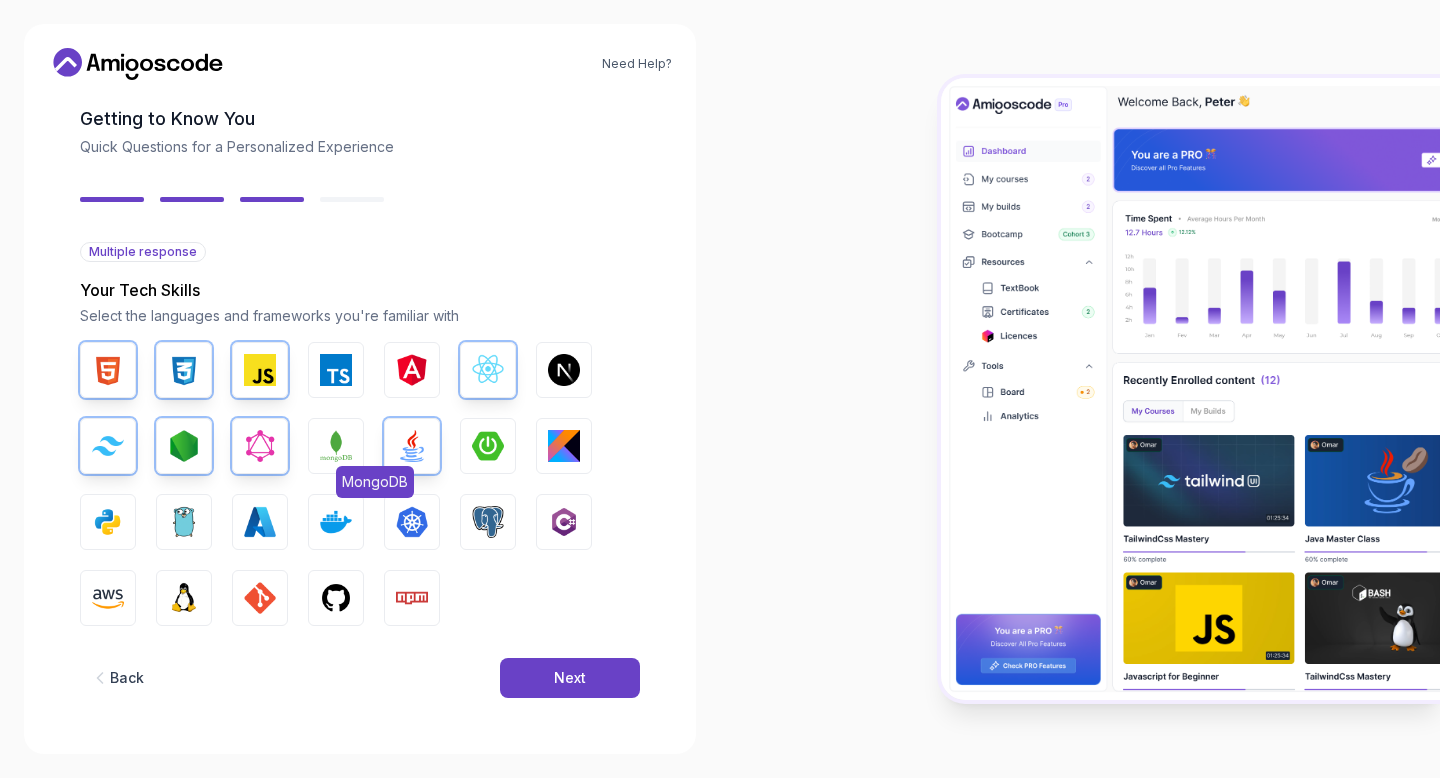 click at bounding box center [336, 446] 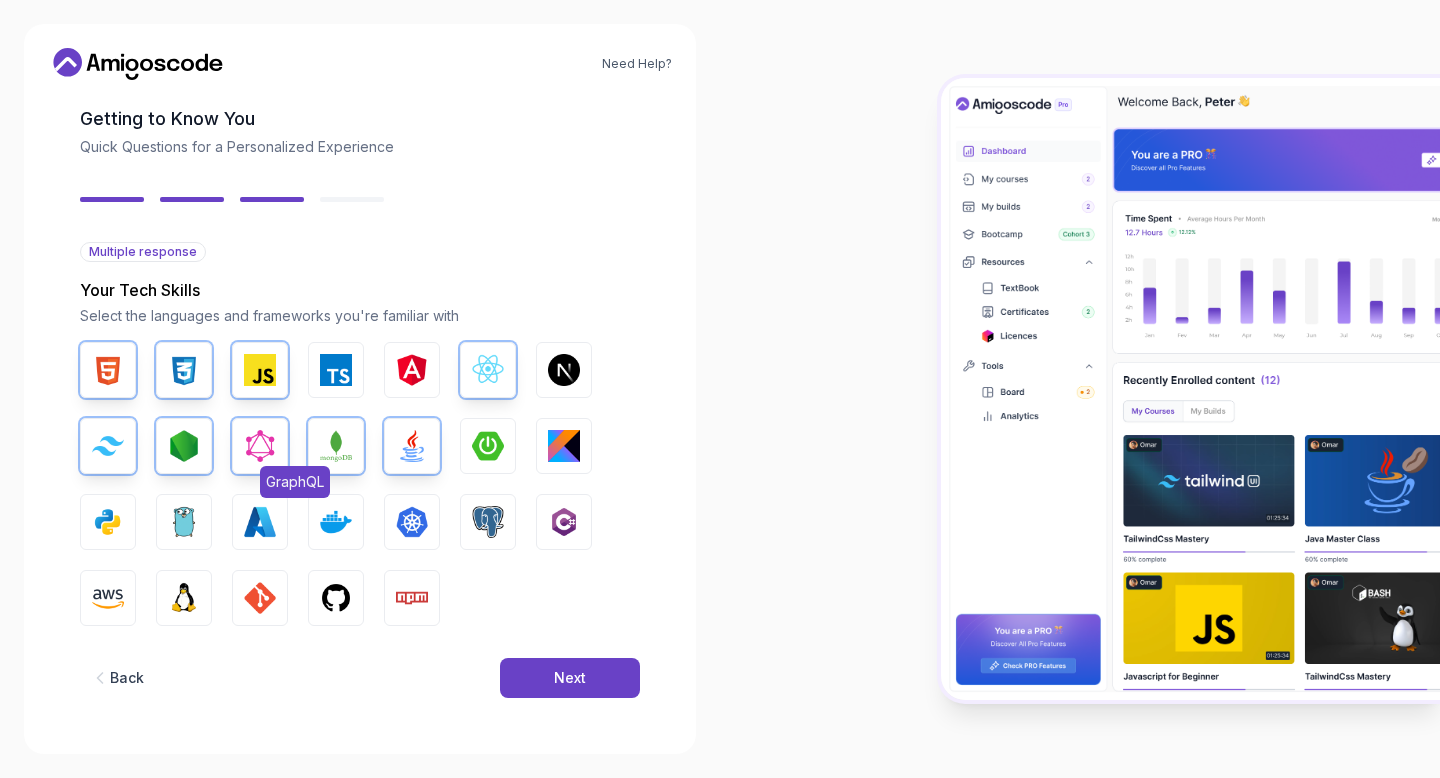 click at bounding box center (260, 446) 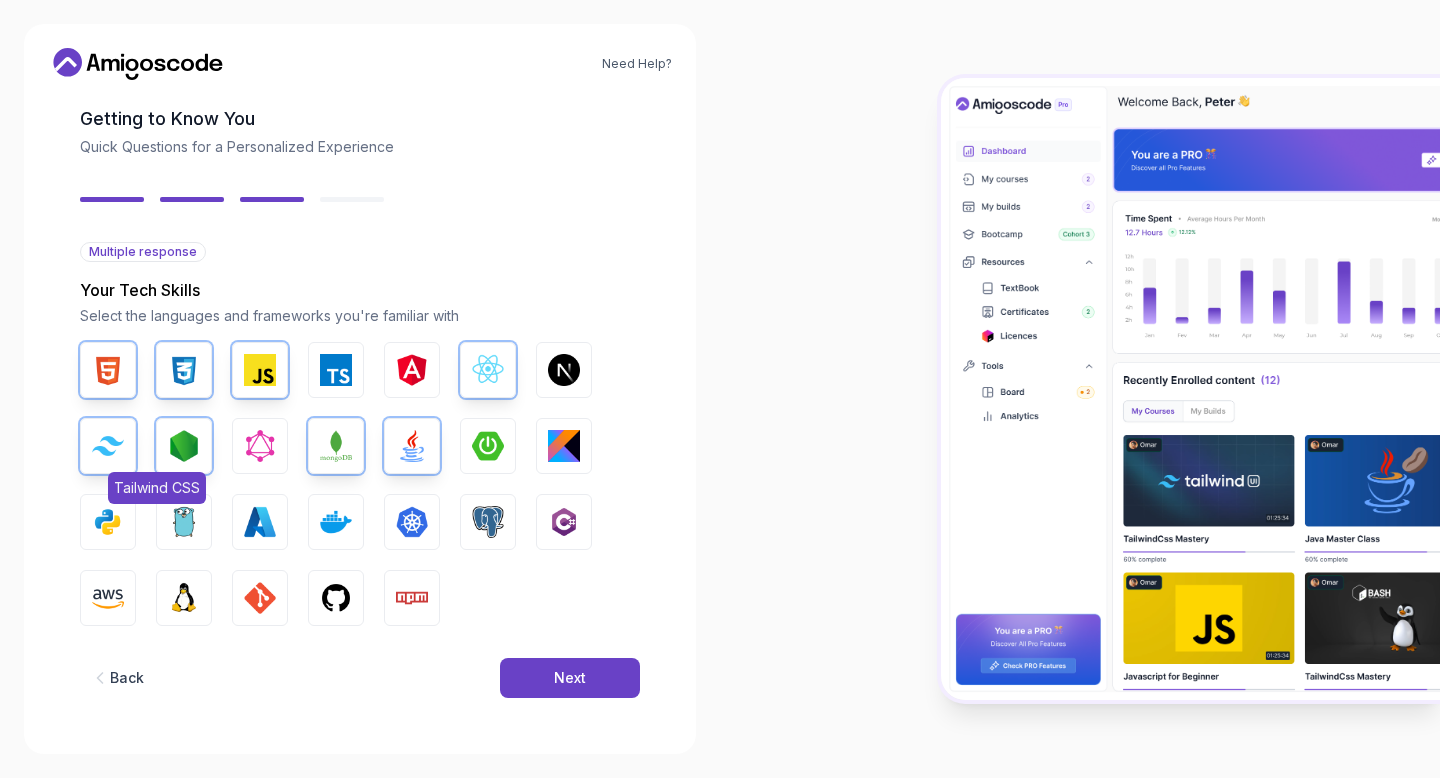 click on "Tailwind CSS" at bounding box center (108, 446) 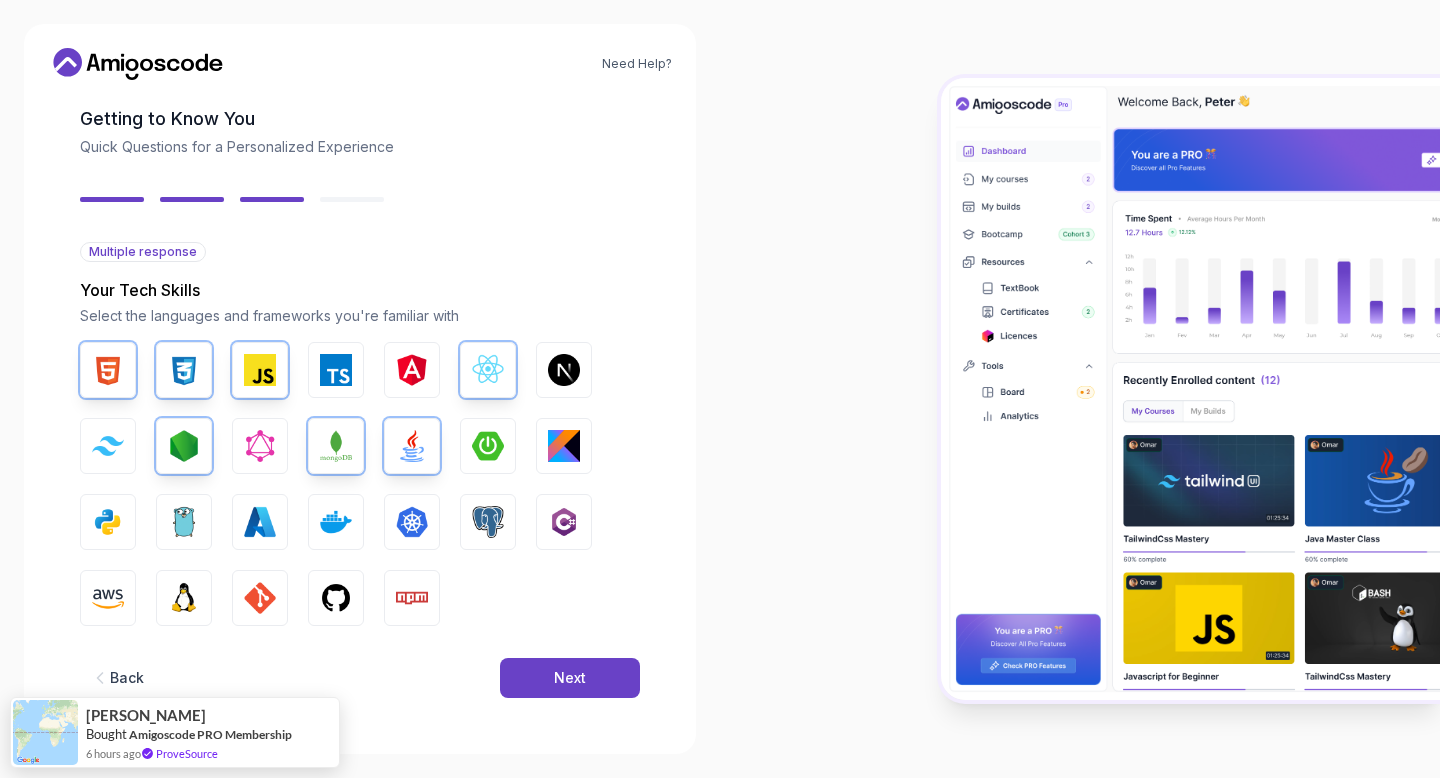 click on "HTML CSS JavaScript TypeScript Angular React.js Next.js Tailwind CSS Node.js GraphQL MongoDB Java Spring Boot Kotlin Python Go Azure Docker Kubernetes PostgreSQL C# AWS Linux GIT GitHub Npm" at bounding box center (360, 484) 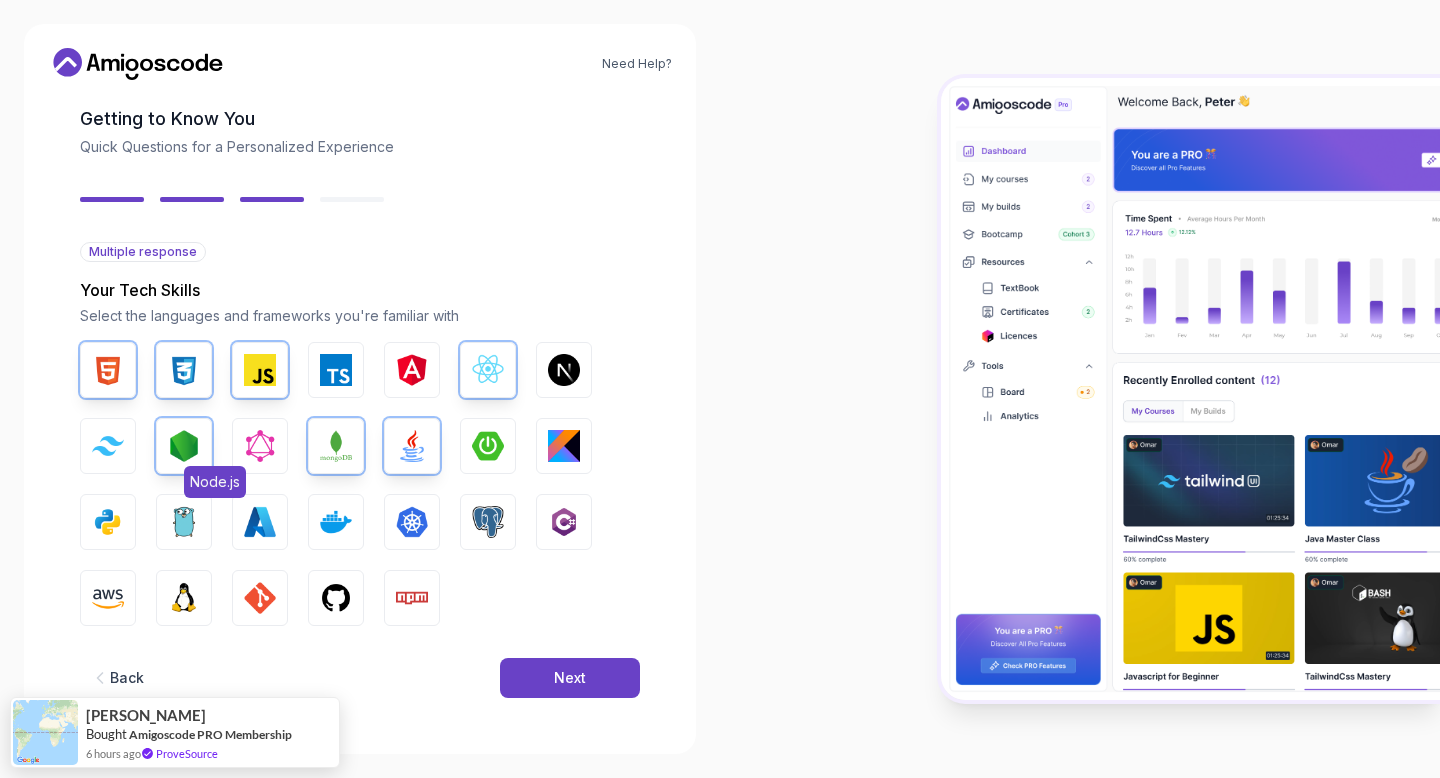 click on "Node.js" at bounding box center (215, 482) 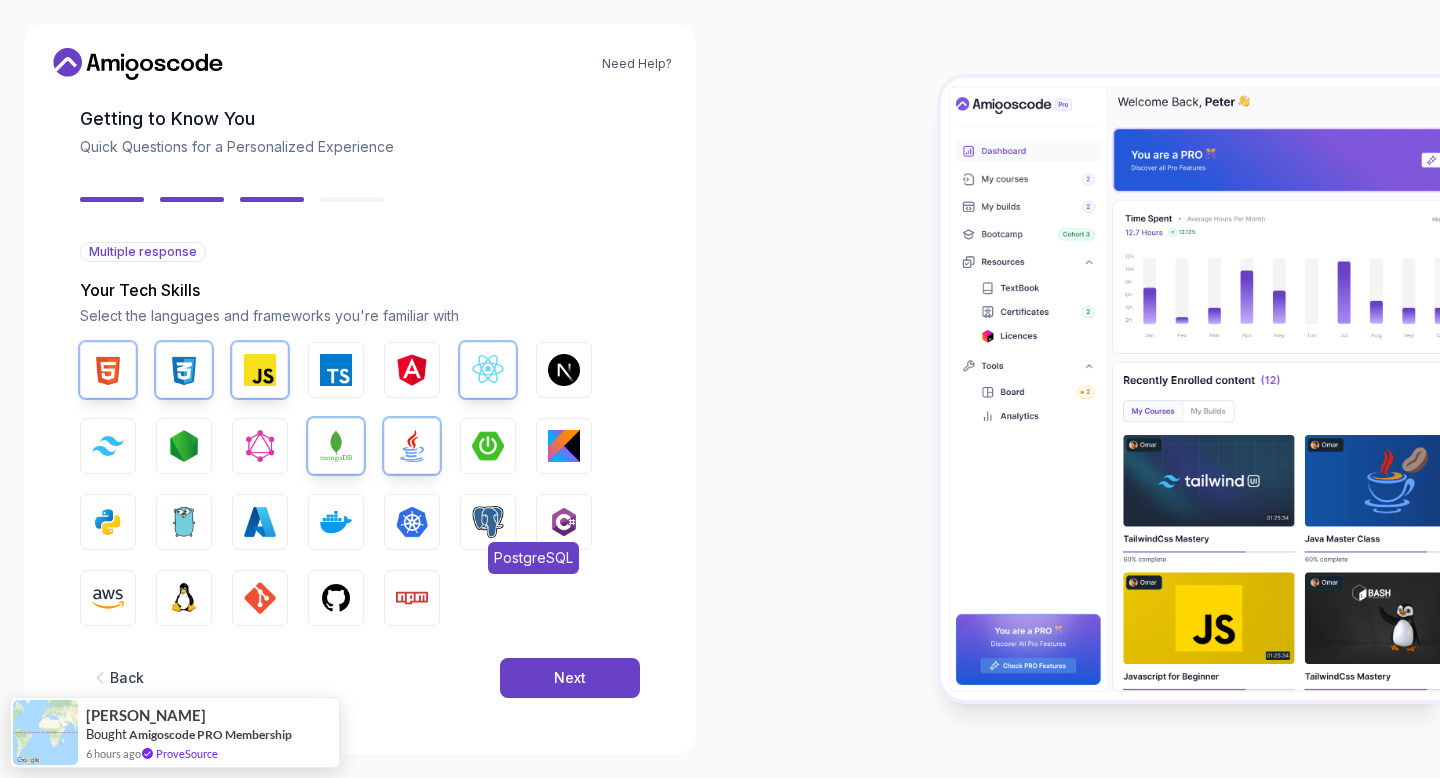 click on "PostgreSQL" at bounding box center (488, 522) 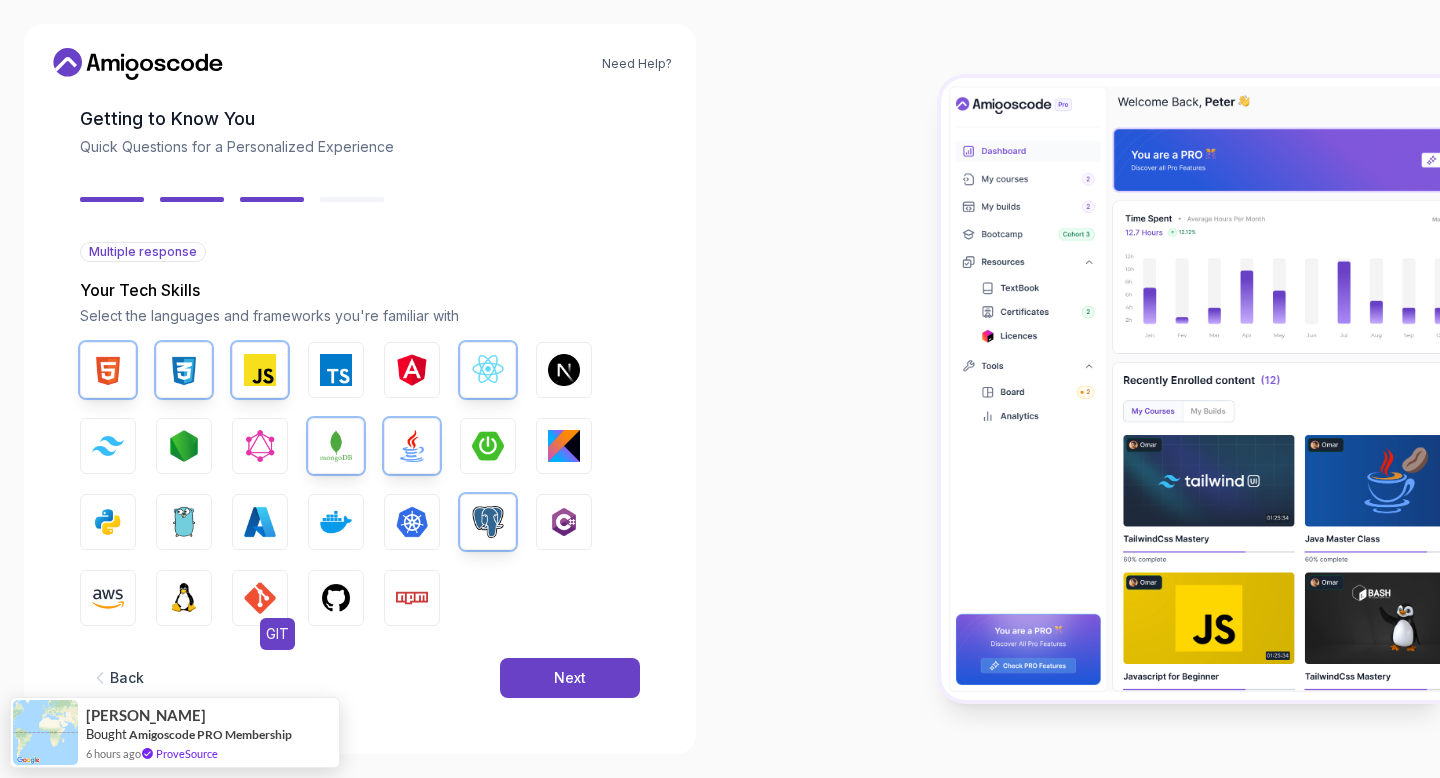 click at bounding box center [260, 598] 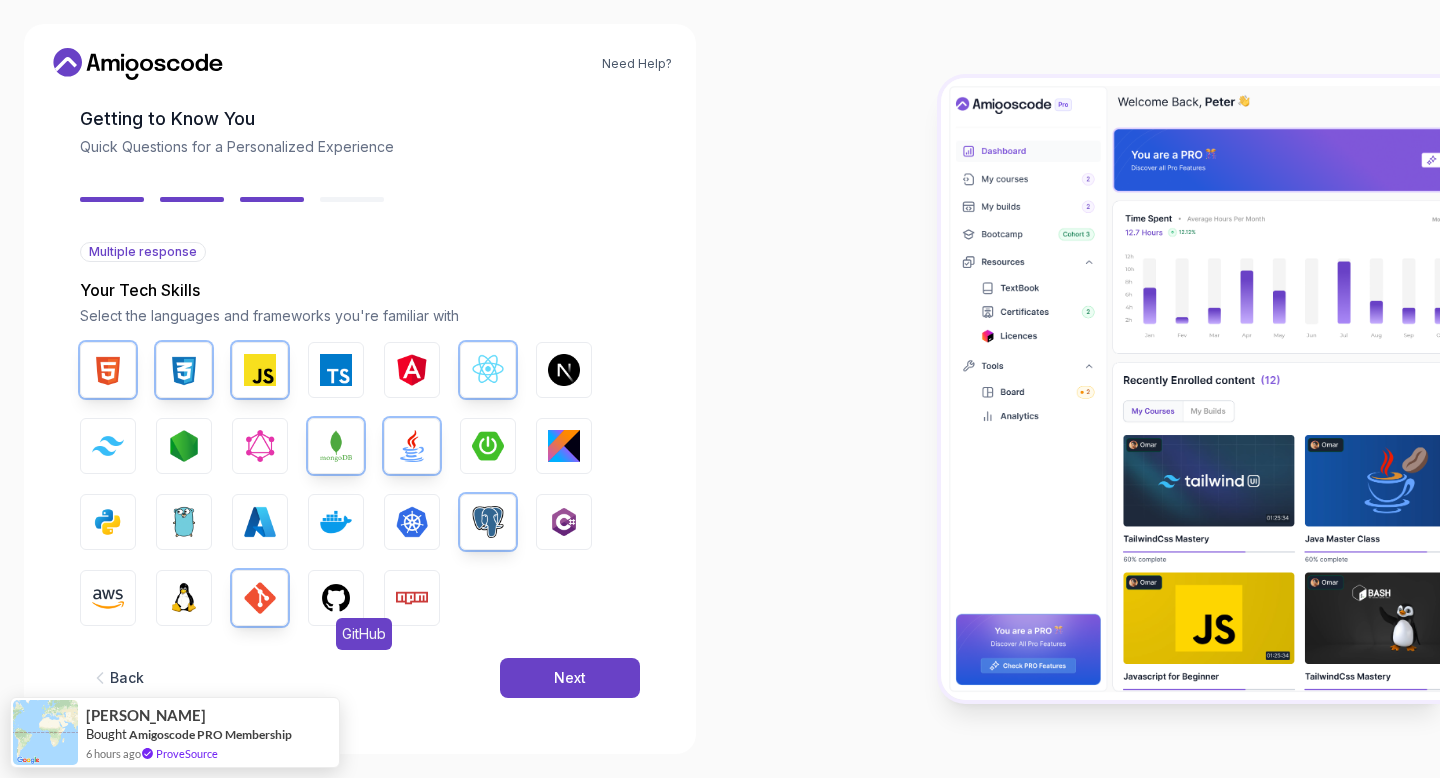 click at bounding box center [336, 598] 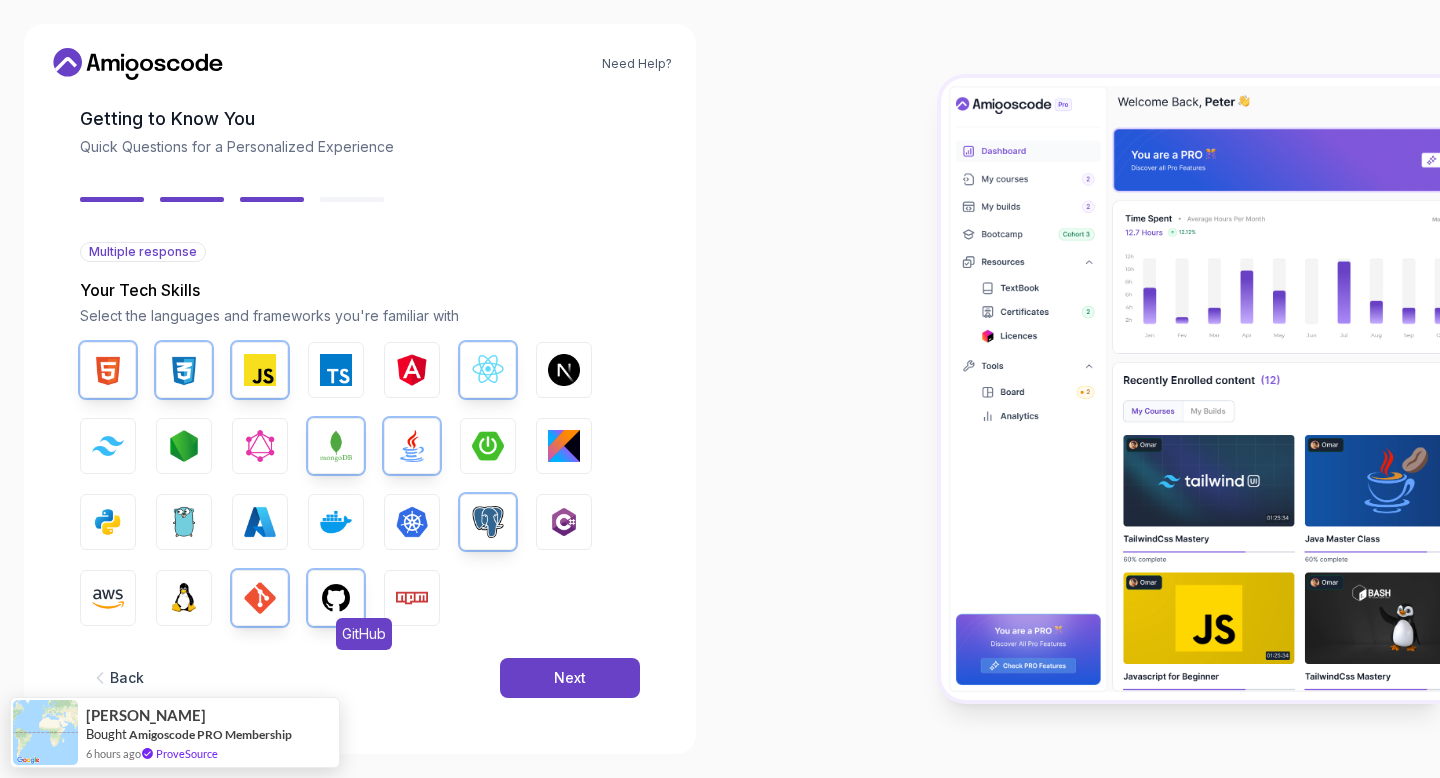 click at bounding box center [336, 598] 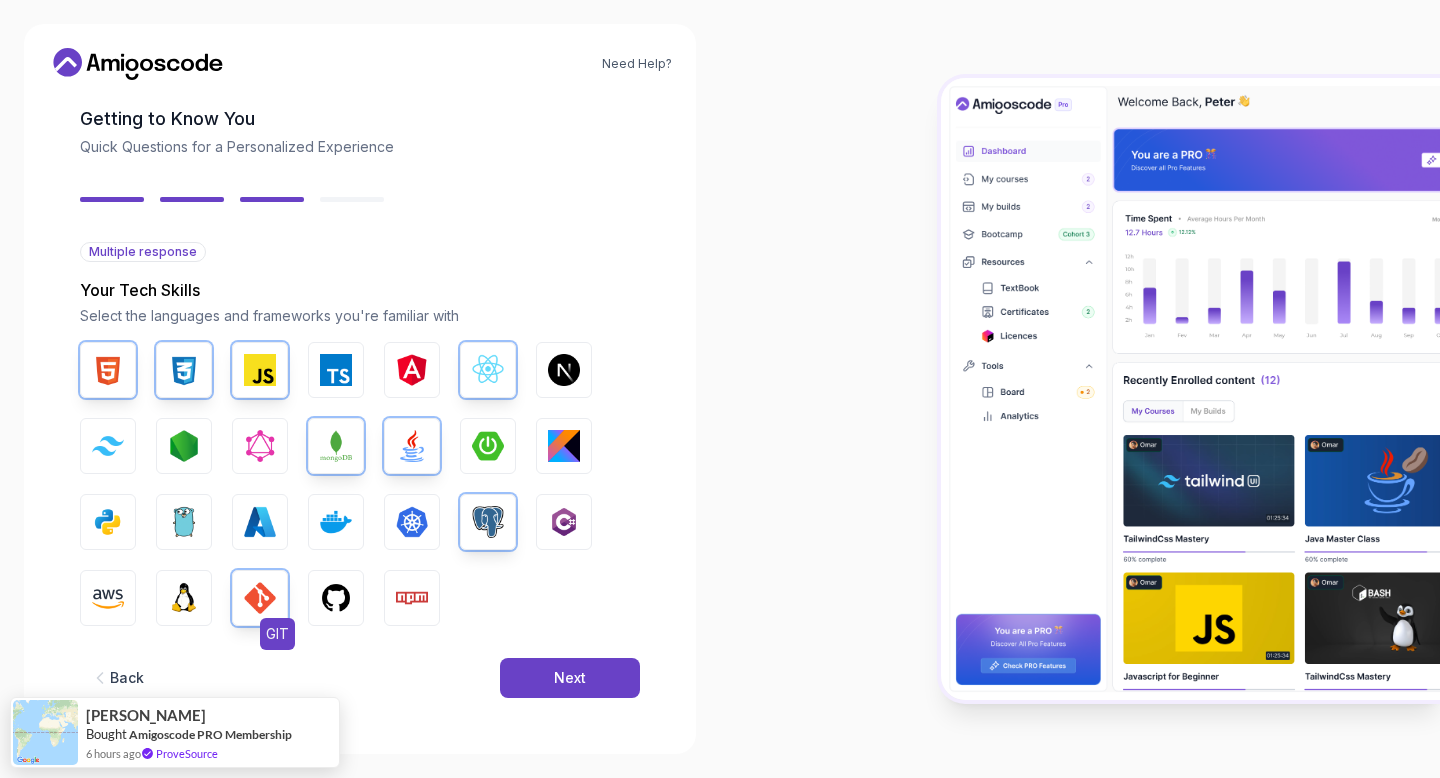 click at bounding box center (260, 598) 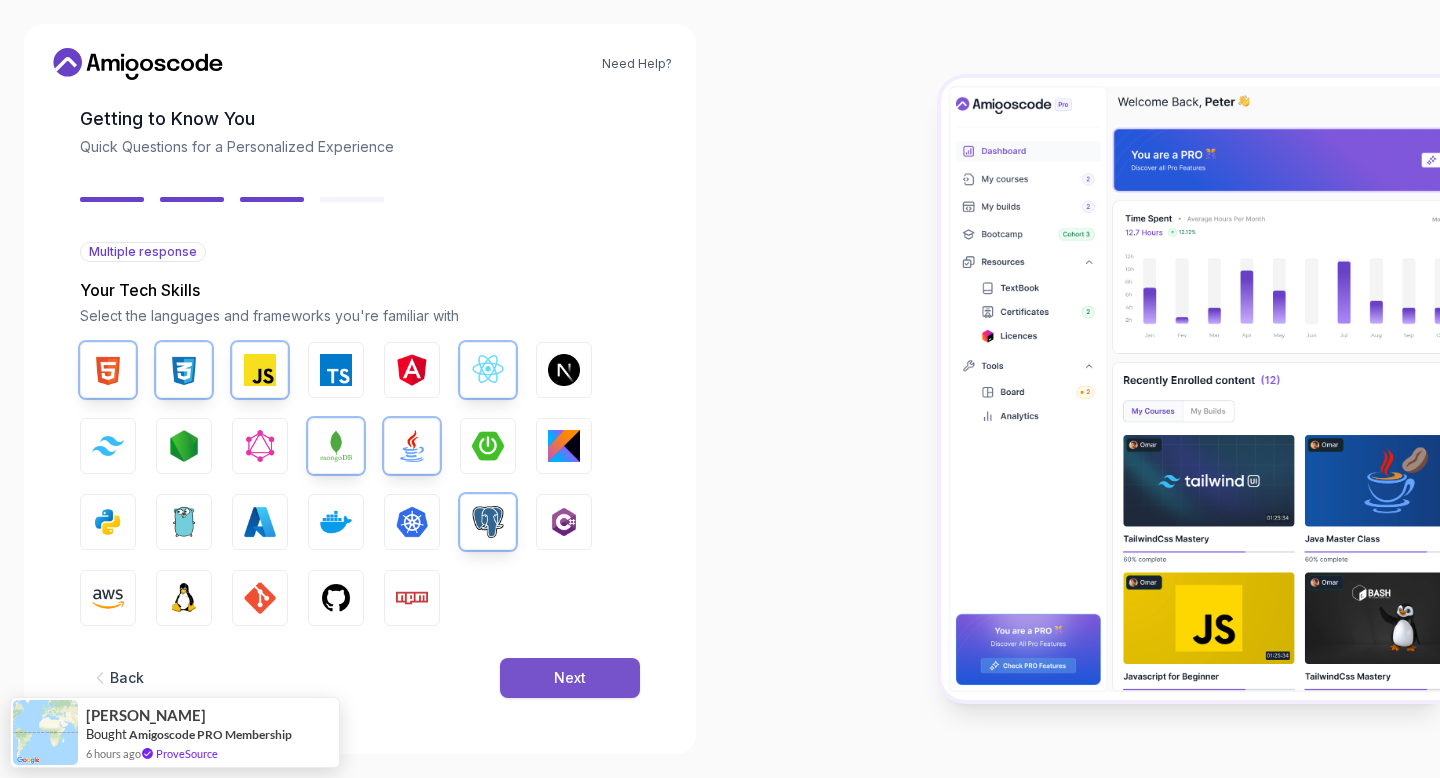 click on "Next" at bounding box center [570, 678] 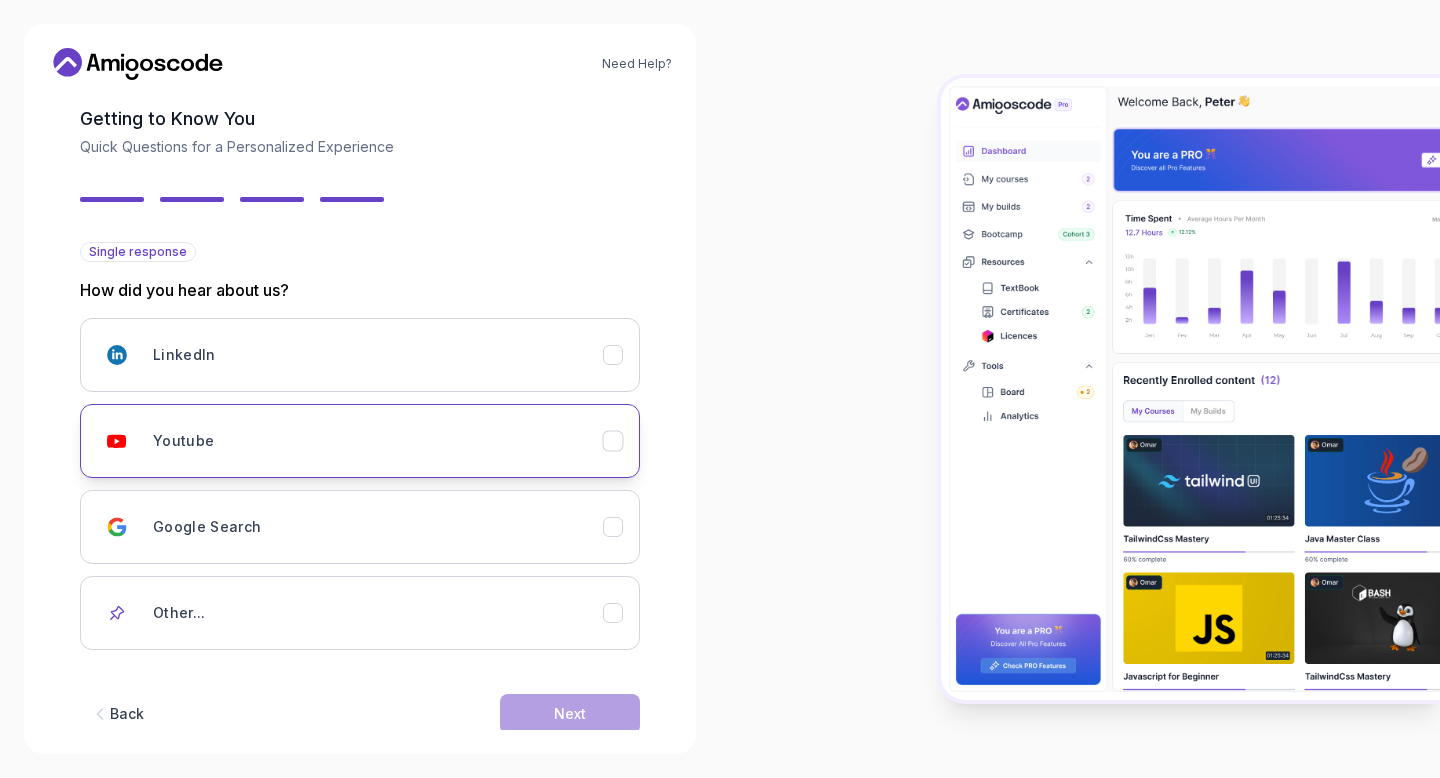 click on "Youtube" at bounding box center (378, 441) 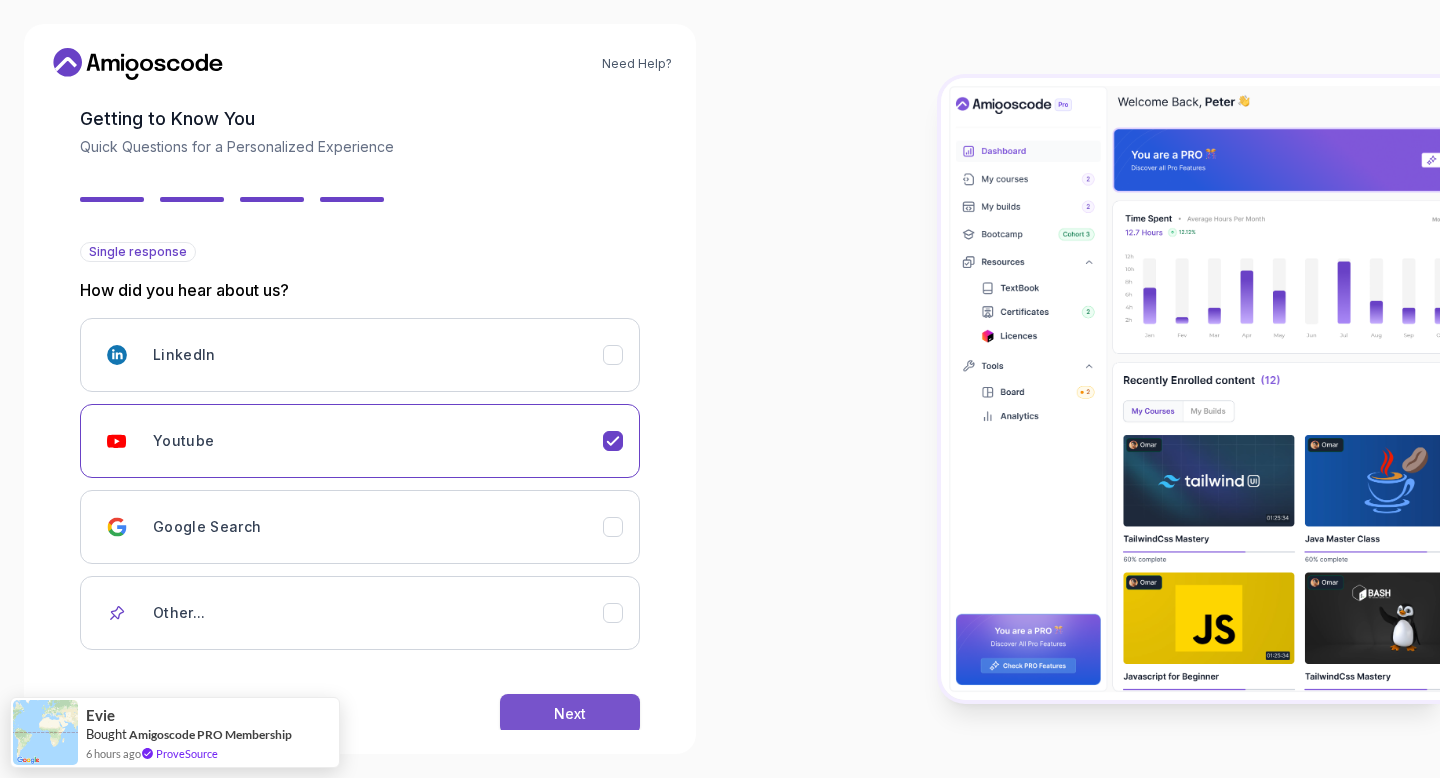 click on "Next" at bounding box center (570, 714) 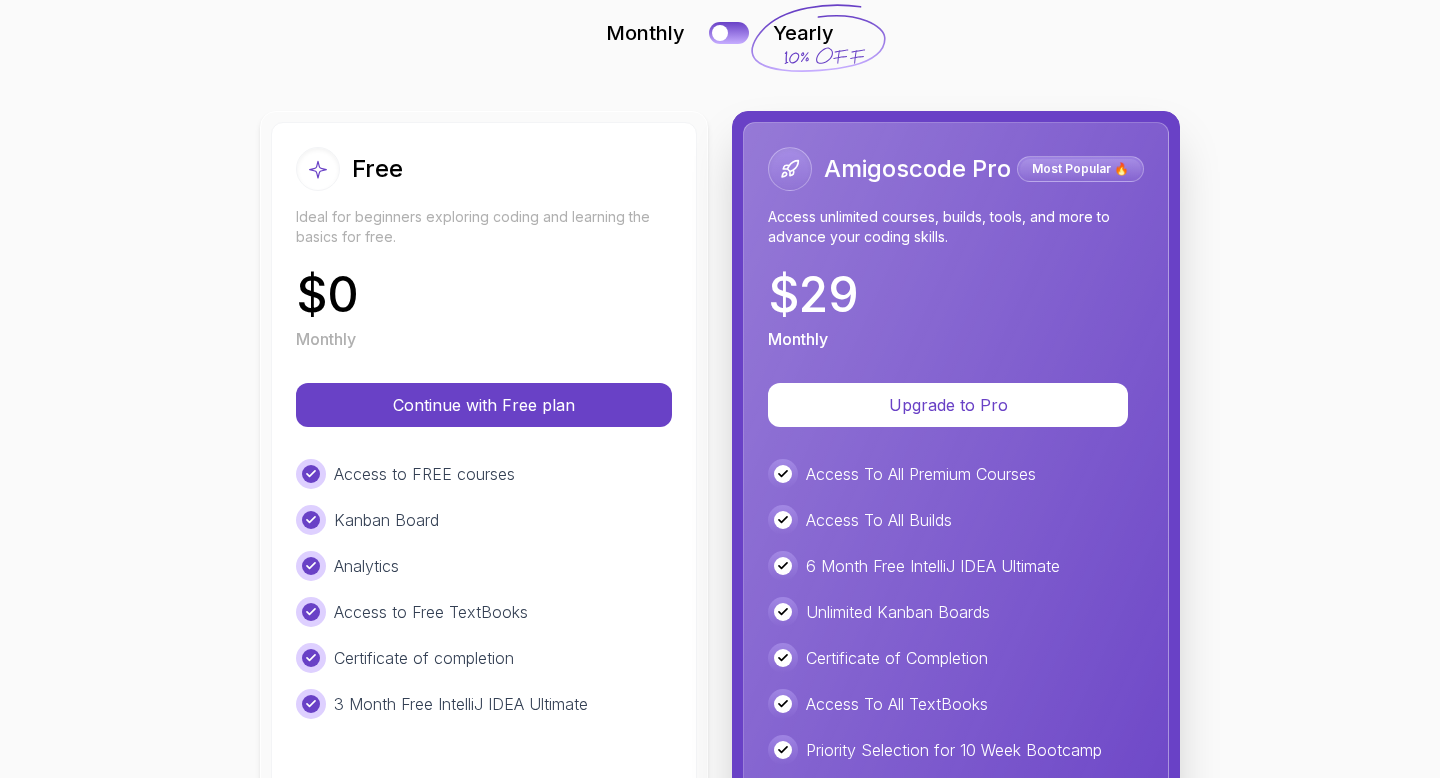 scroll, scrollTop: 0, scrollLeft: 0, axis: both 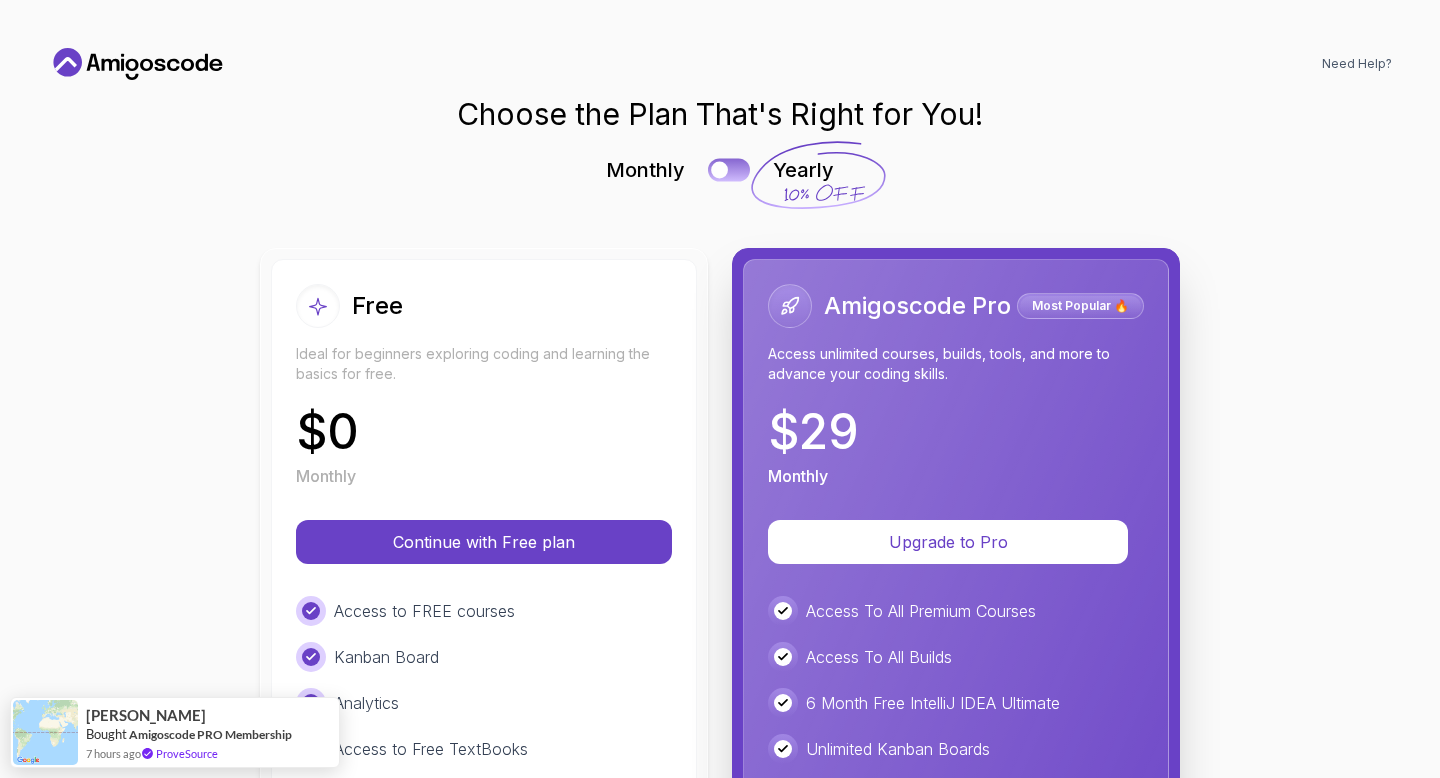 click at bounding box center [719, 170] 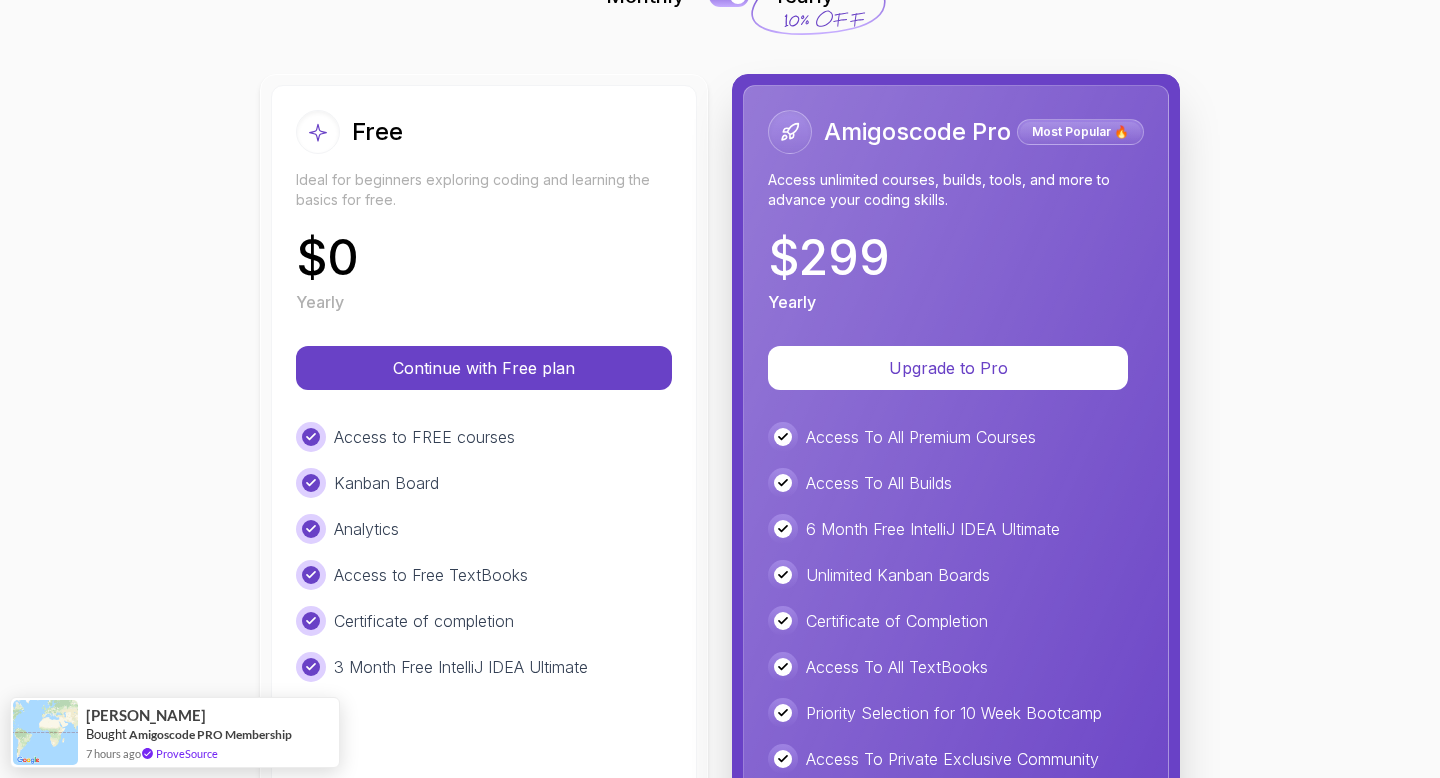 scroll, scrollTop: 0, scrollLeft: 0, axis: both 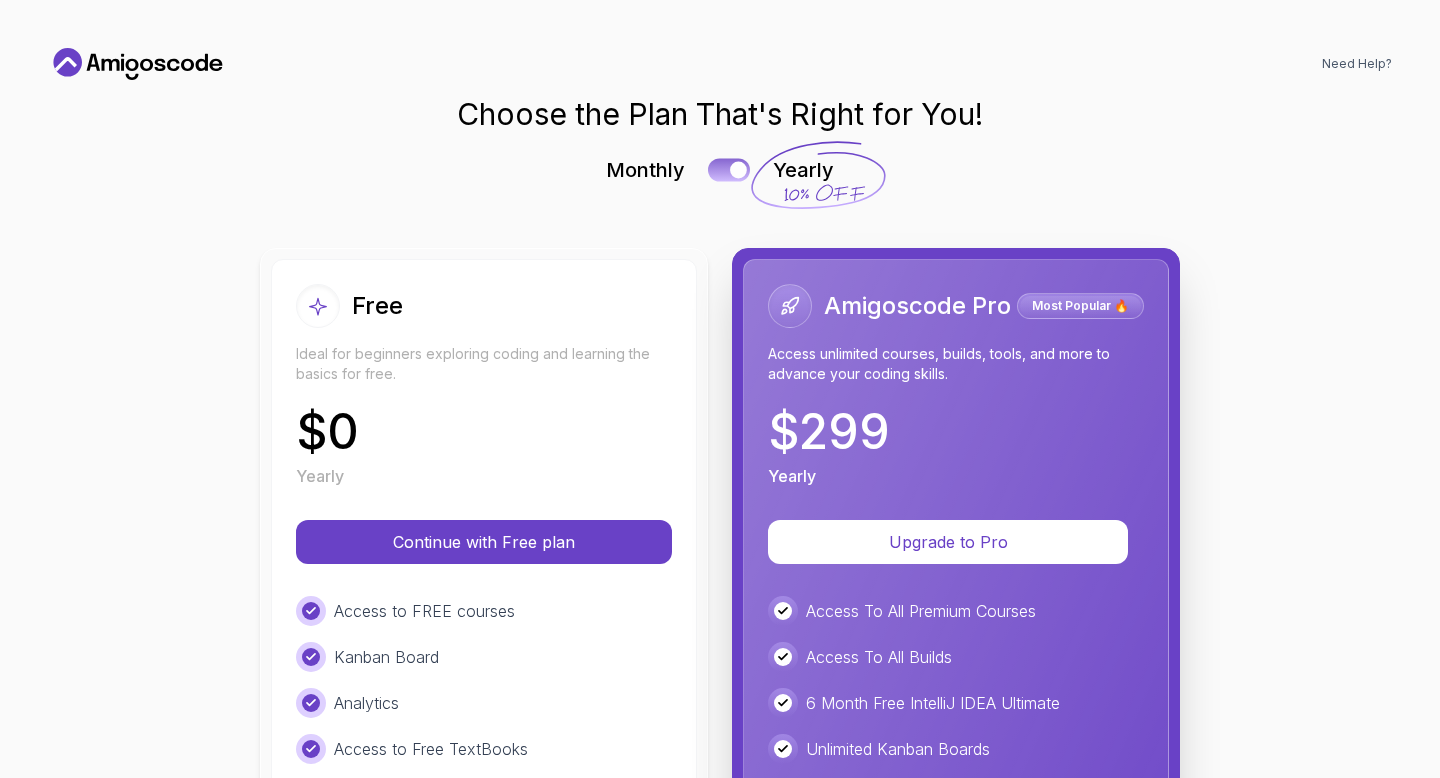 click at bounding box center (738, 170) 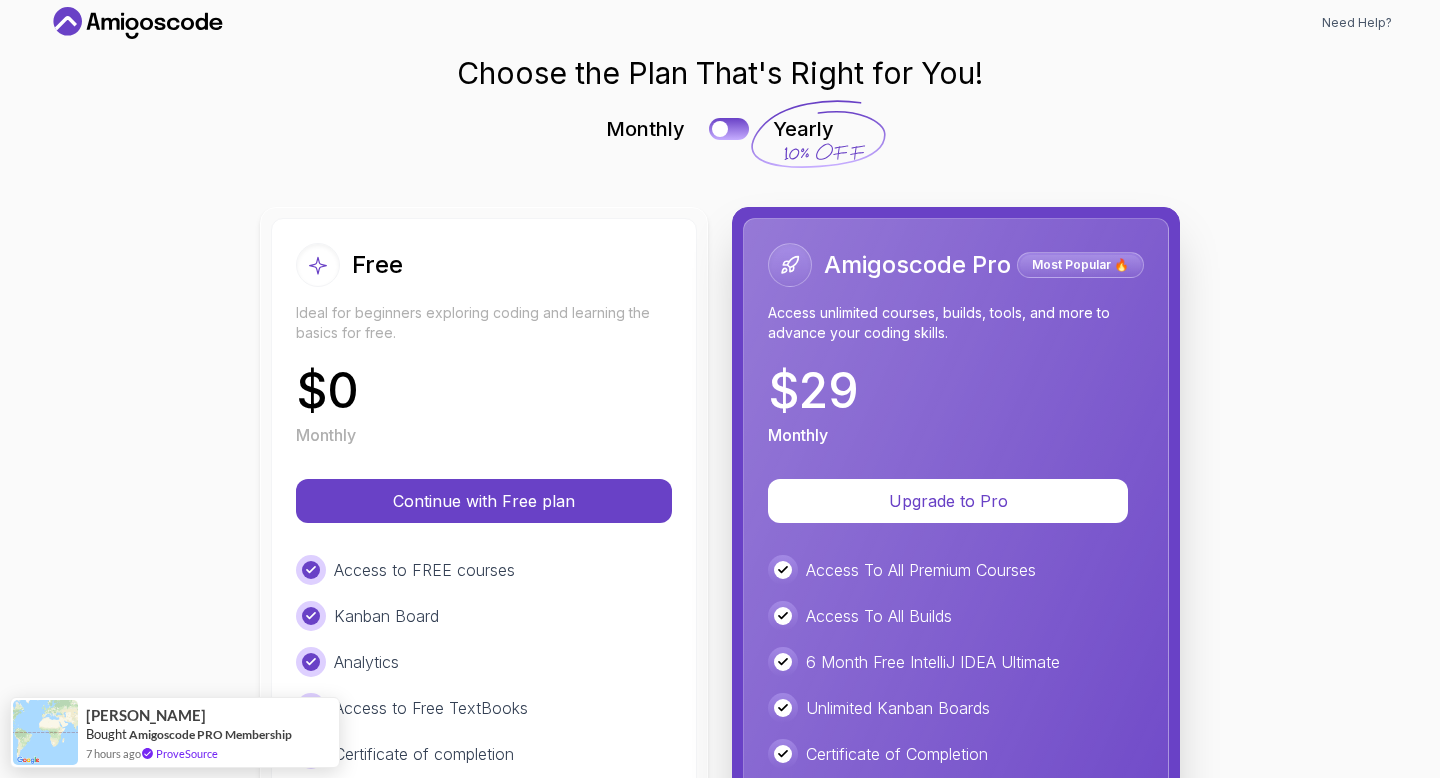 scroll, scrollTop: 0, scrollLeft: 0, axis: both 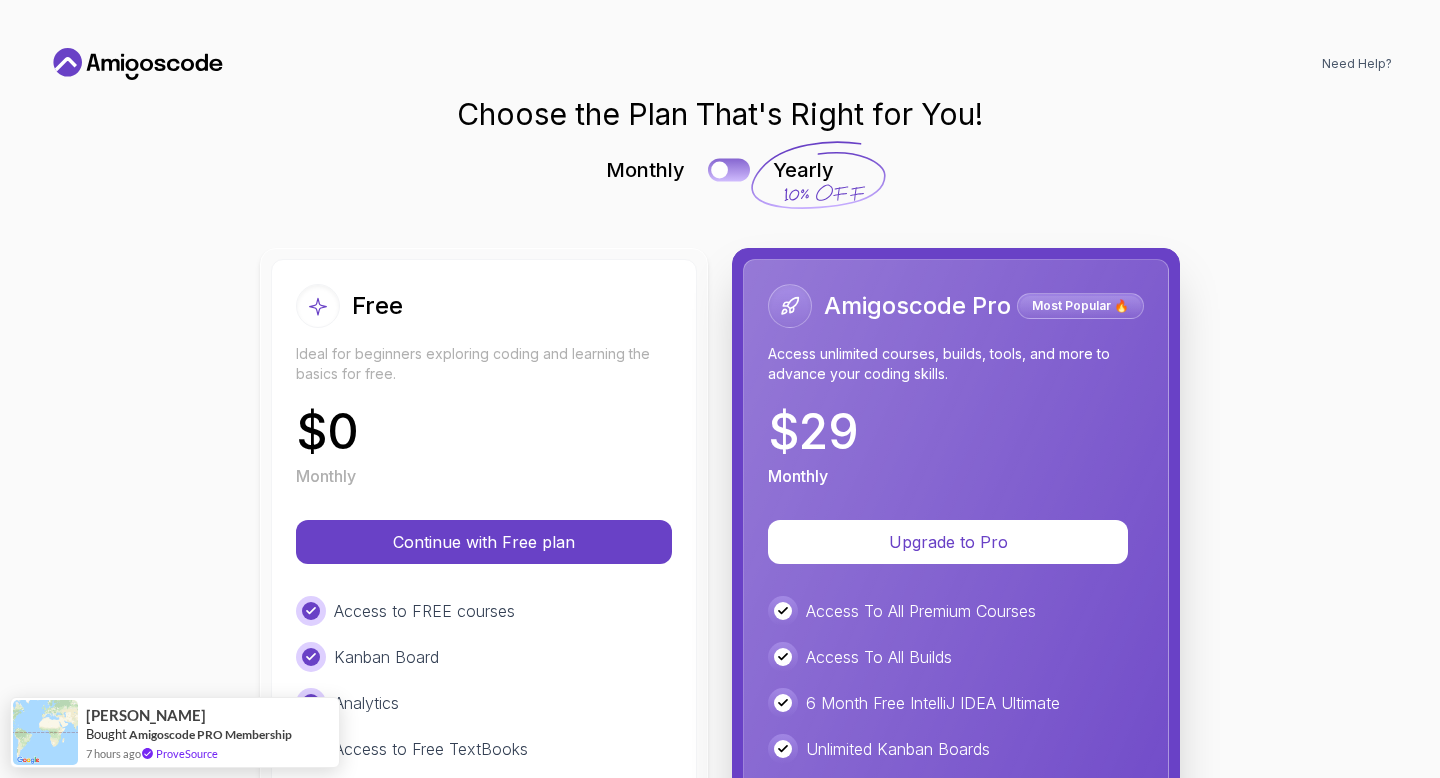 click at bounding box center (729, 169) 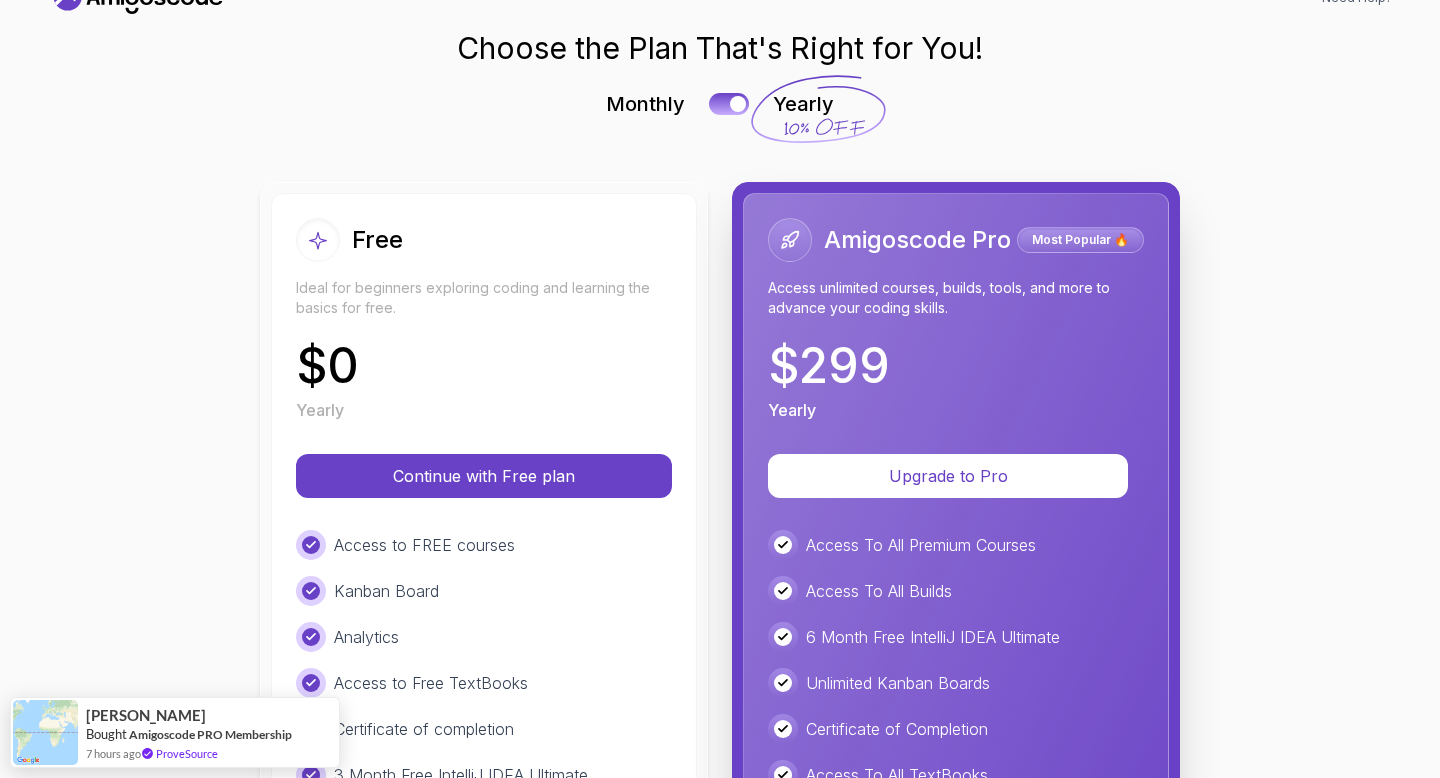 scroll, scrollTop: 0, scrollLeft: 0, axis: both 